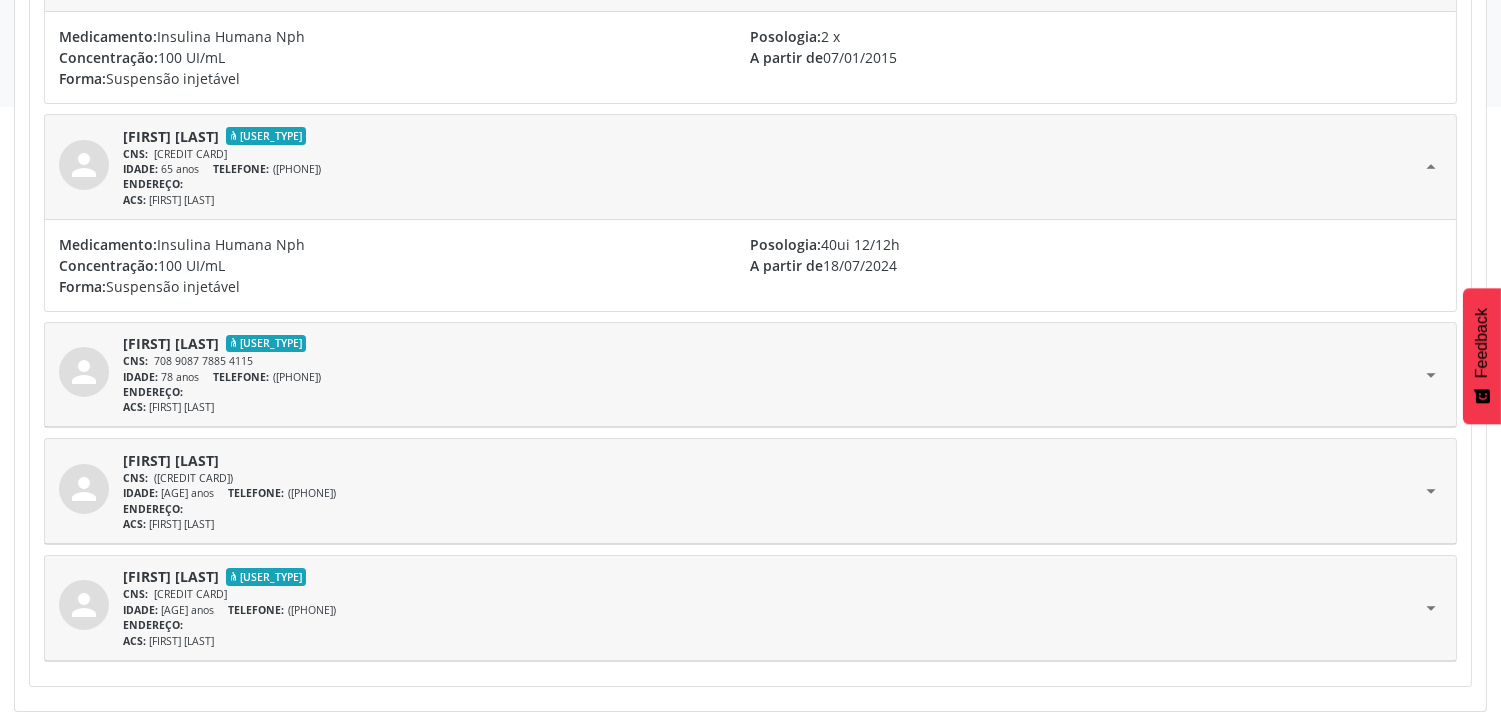 scroll, scrollTop: 715, scrollLeft: 0, axis: vertical 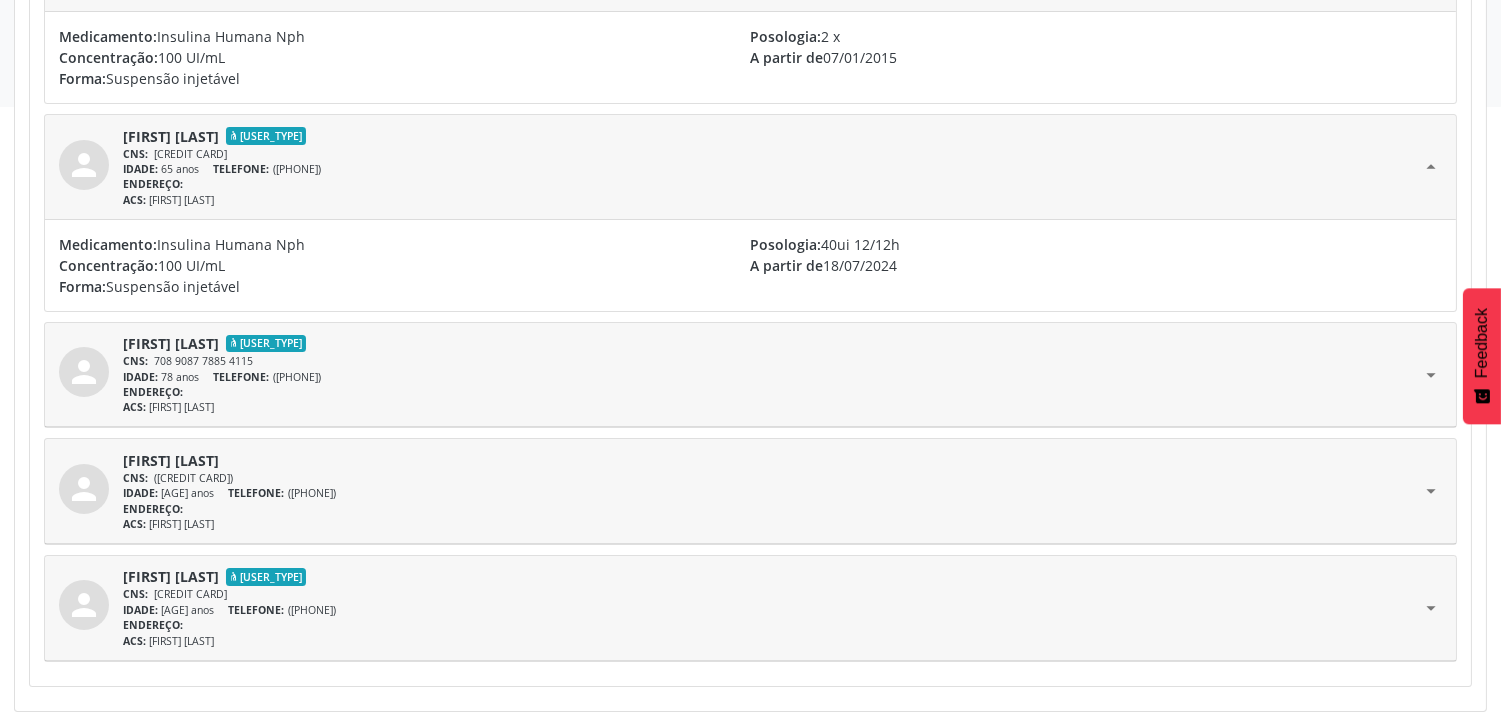click on "arrow_drop_down" at bounding box center [1431, 607] 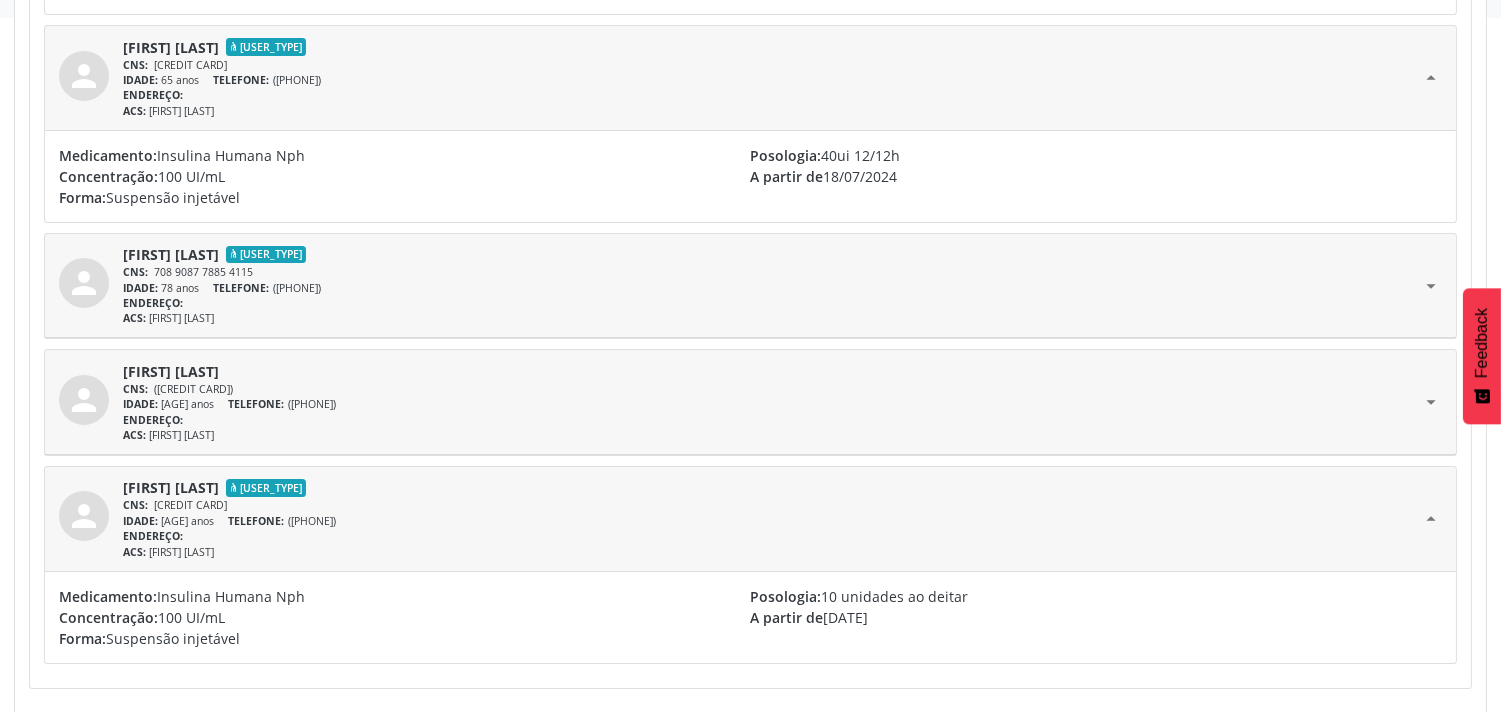 scroll, scrollTop: 806, scrollLeft: 0, axis: vertical 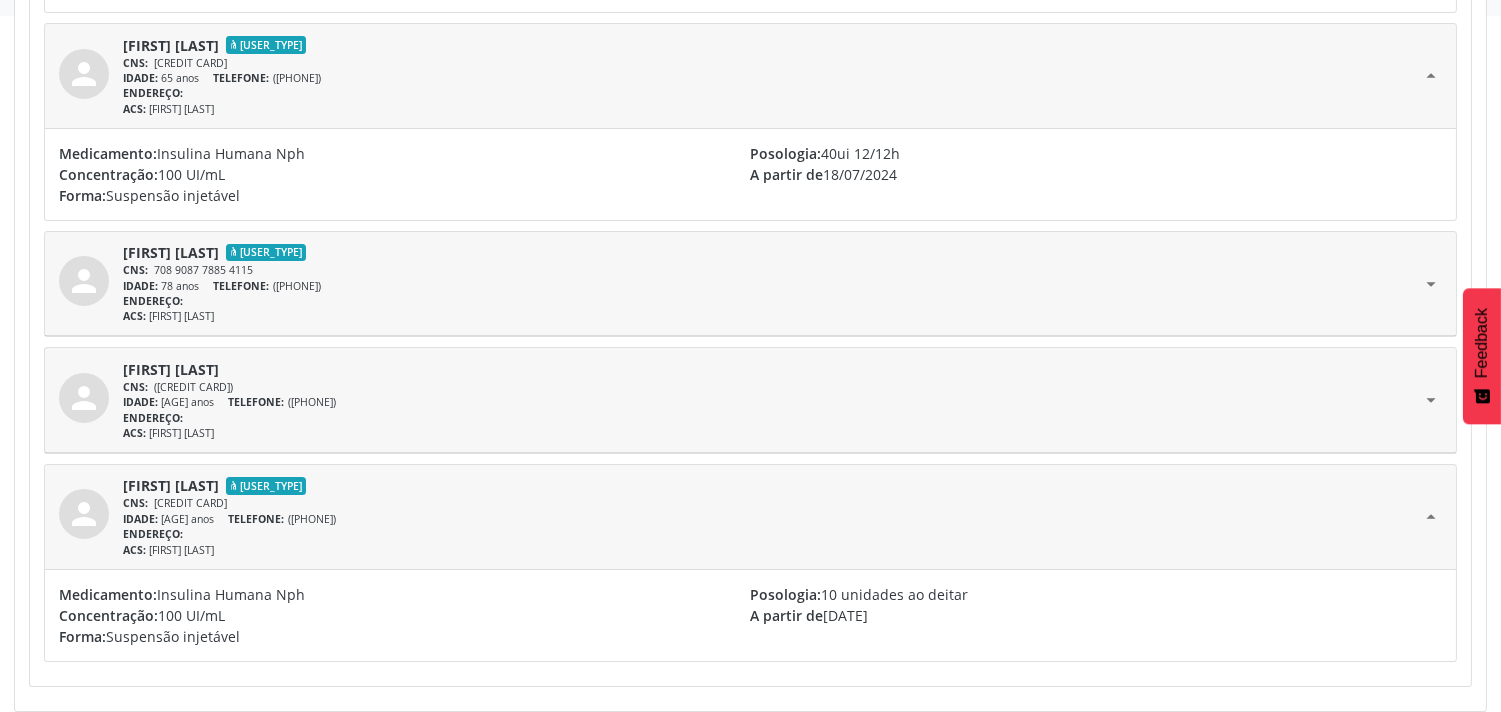 click on "arrow_drop_down" at bounding box center (1431, 400) 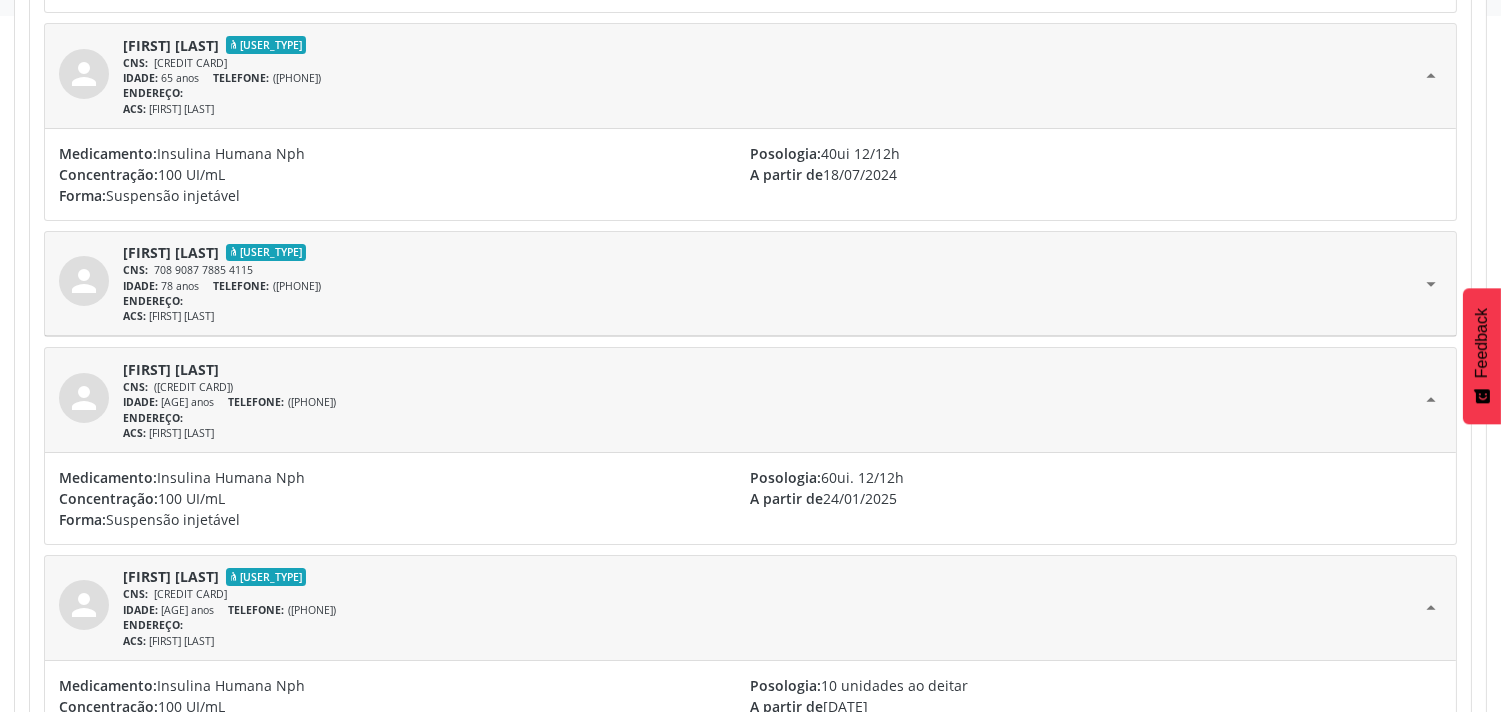 click on "arrow_drop_up" at bounding box center [1431, 607] 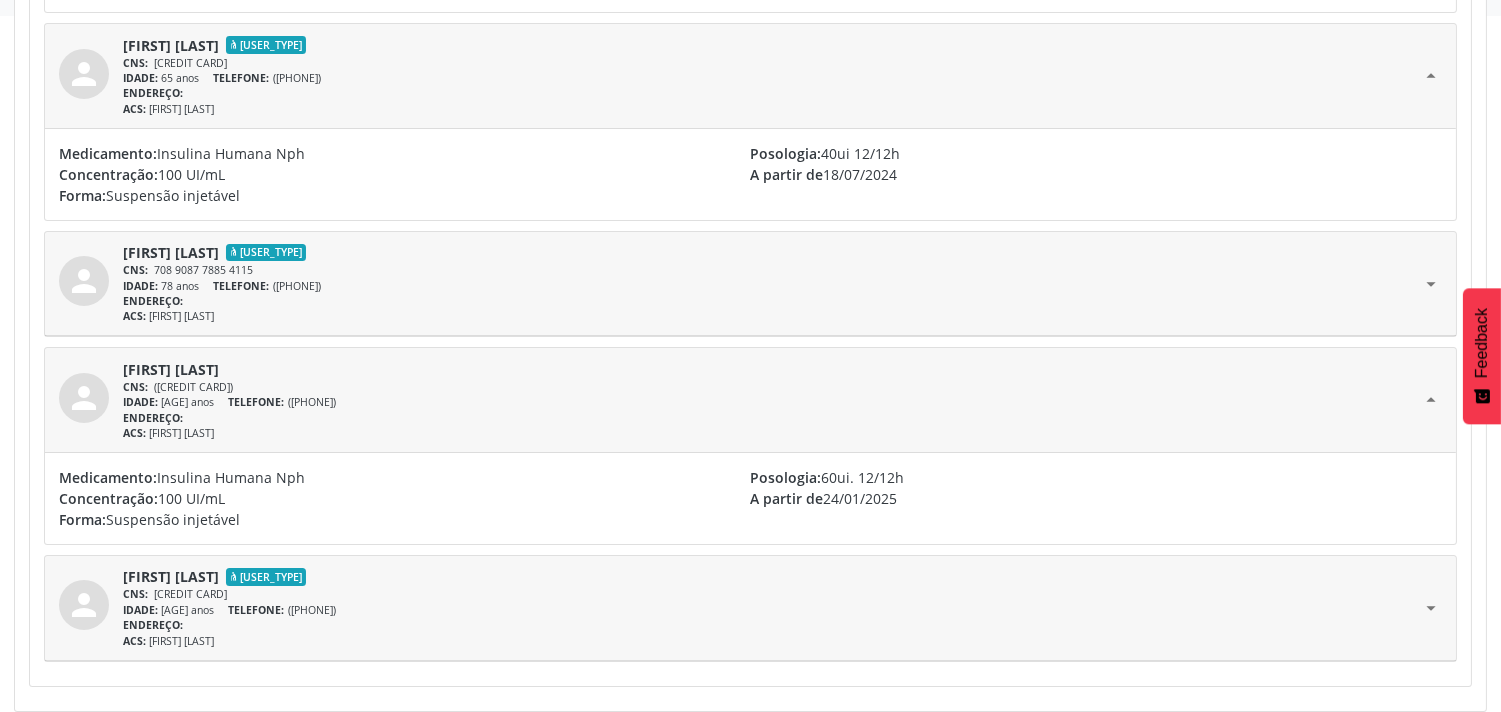 click on "arrow_drop_down" at bounding box center [1431, 607] 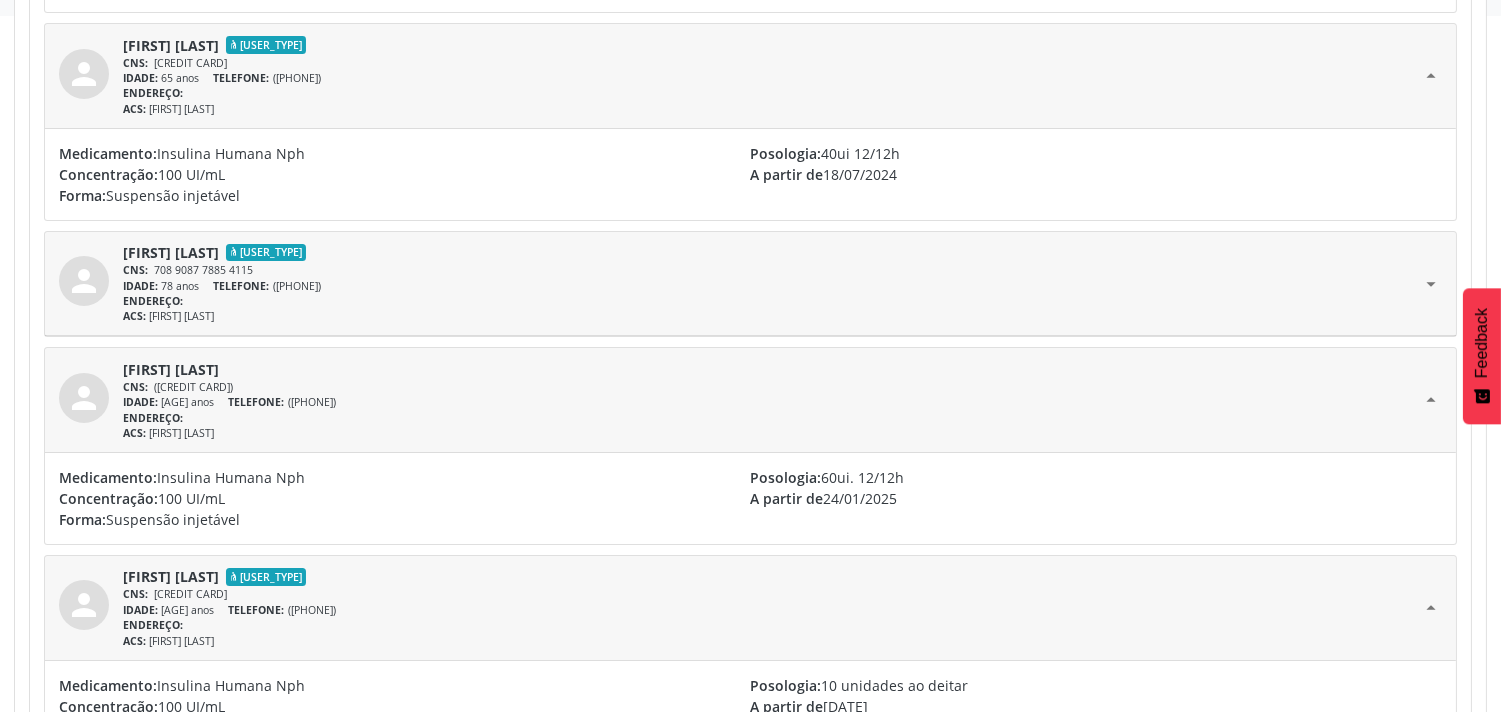 click on "arrow_drop_down" at bounding box center (1431, 283) 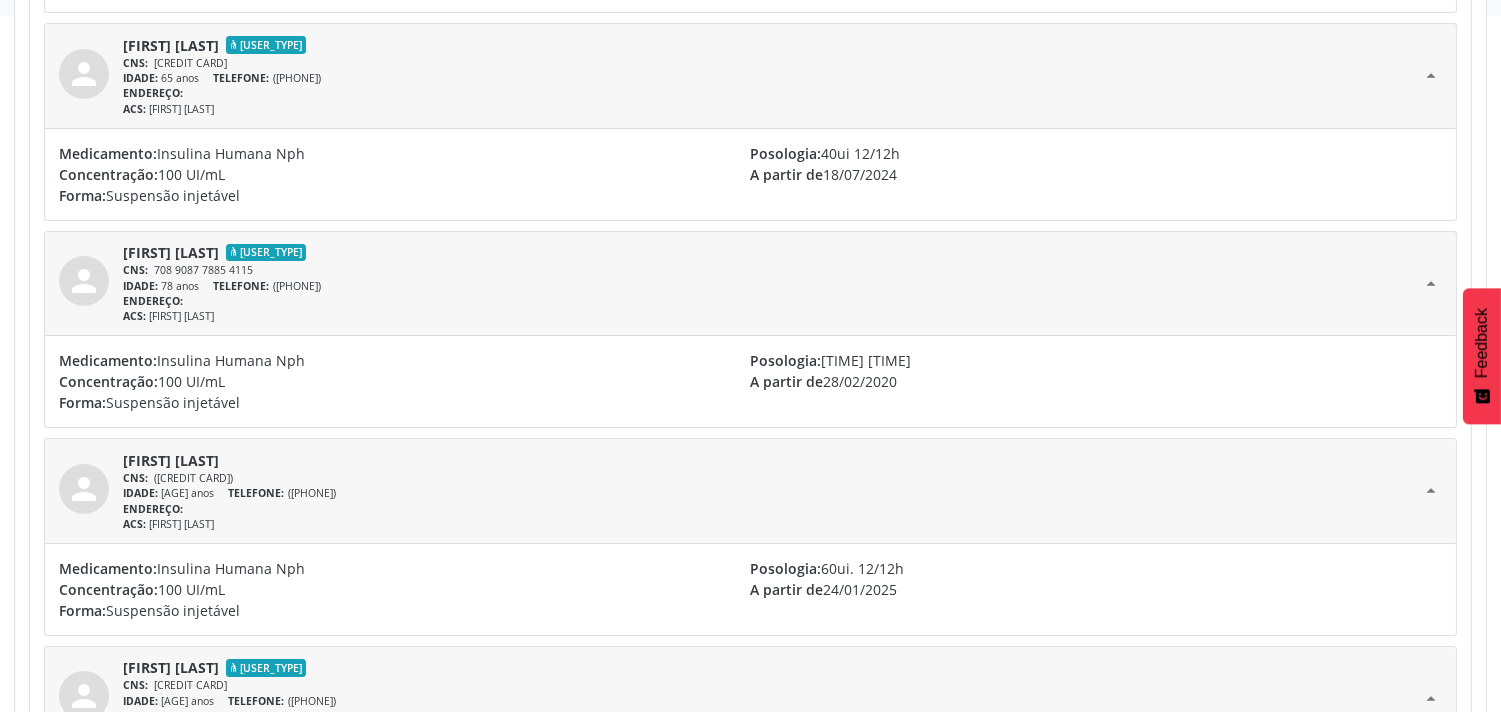 click on "arrow_drop_up" at bounding box center (1431, 76) 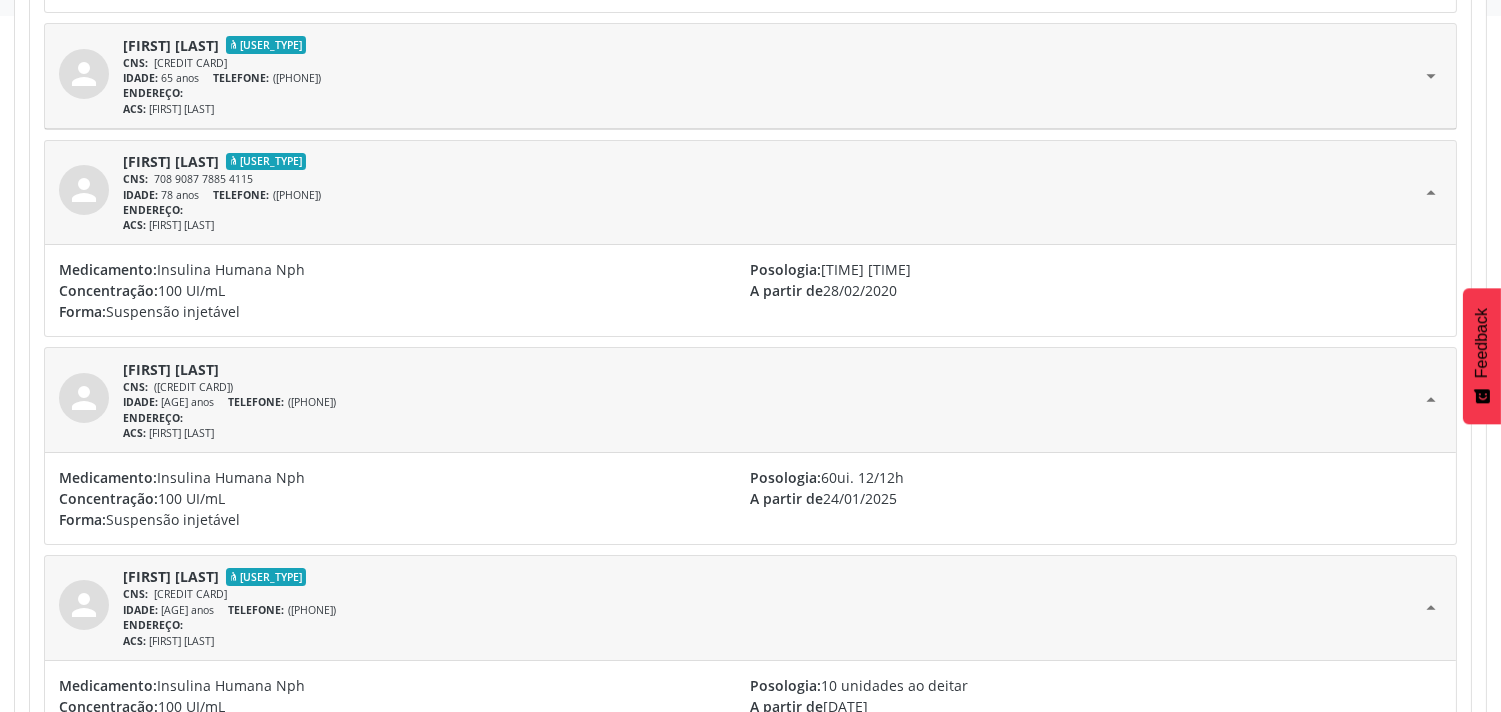 click on "arrow_drop_down" at bounding box center (1431, 76) 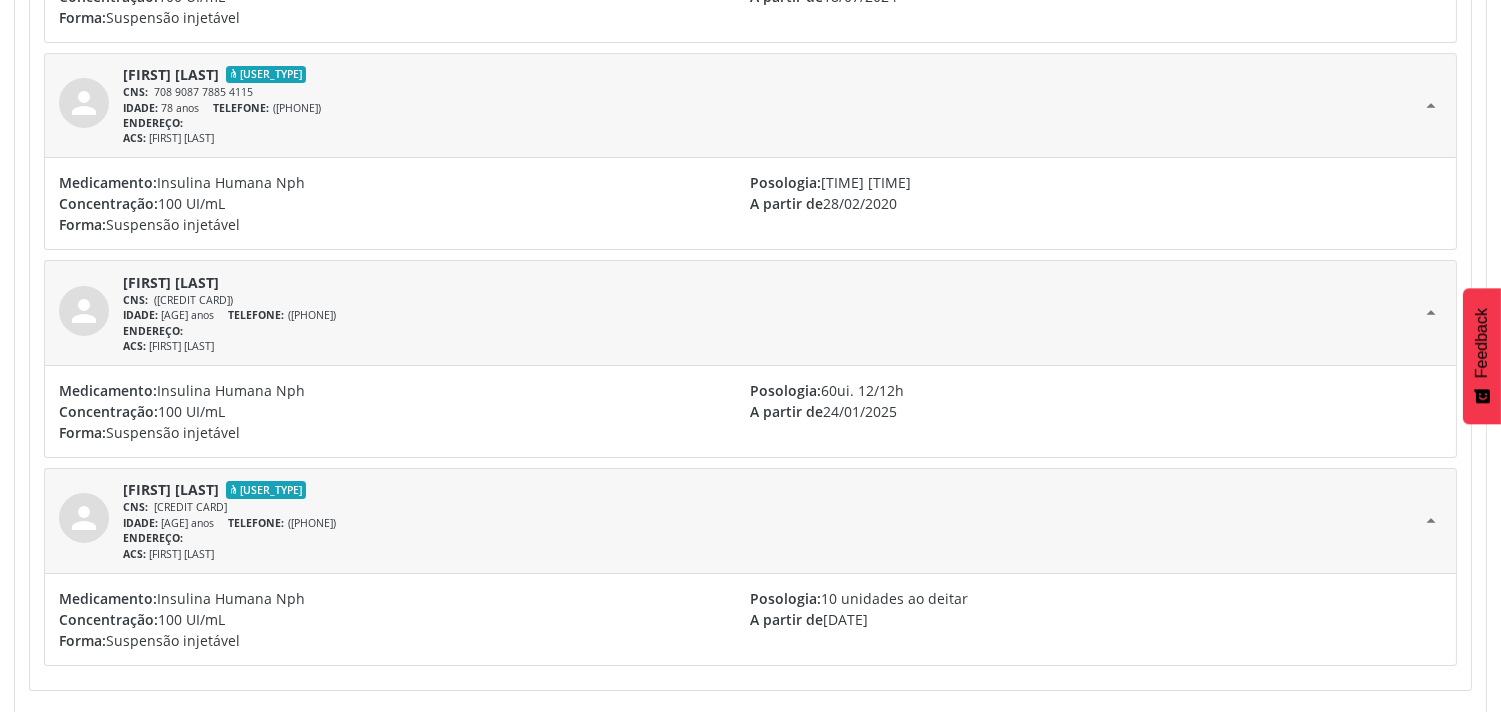 scroll, scrollTop: 988, scrollLeft: 0, axis: vertical 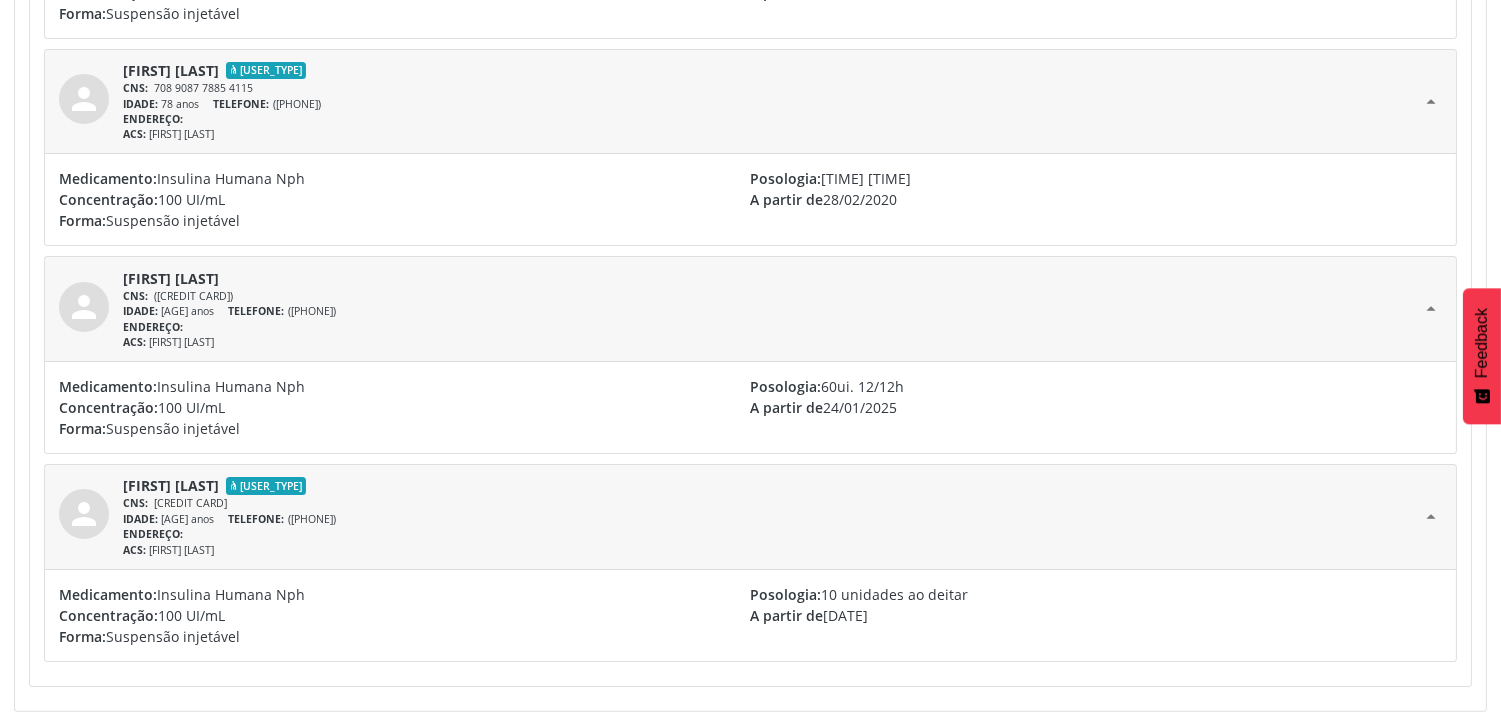 click on "person" at bounding box center [84, 99] 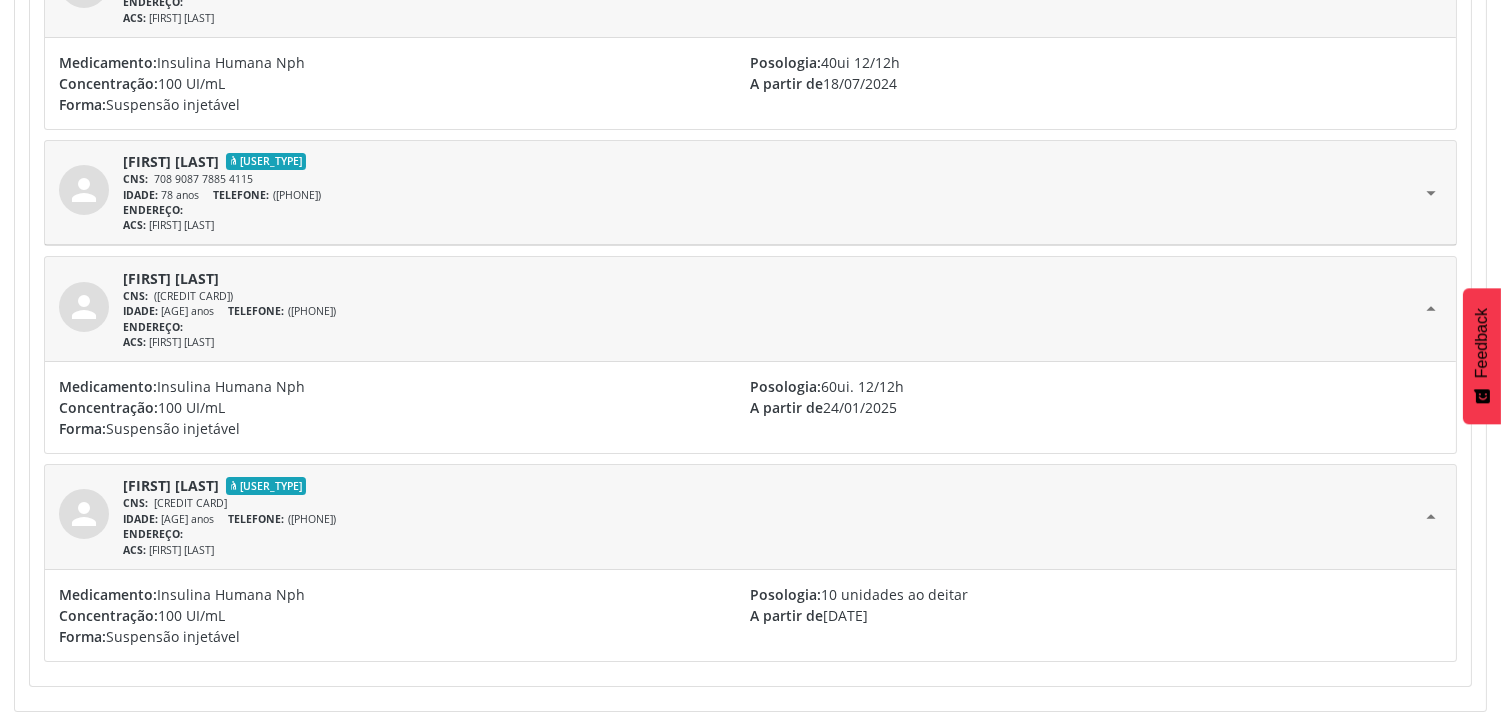 scroll, scrollTop: 897, scrollLeft: 0, axis: vertical 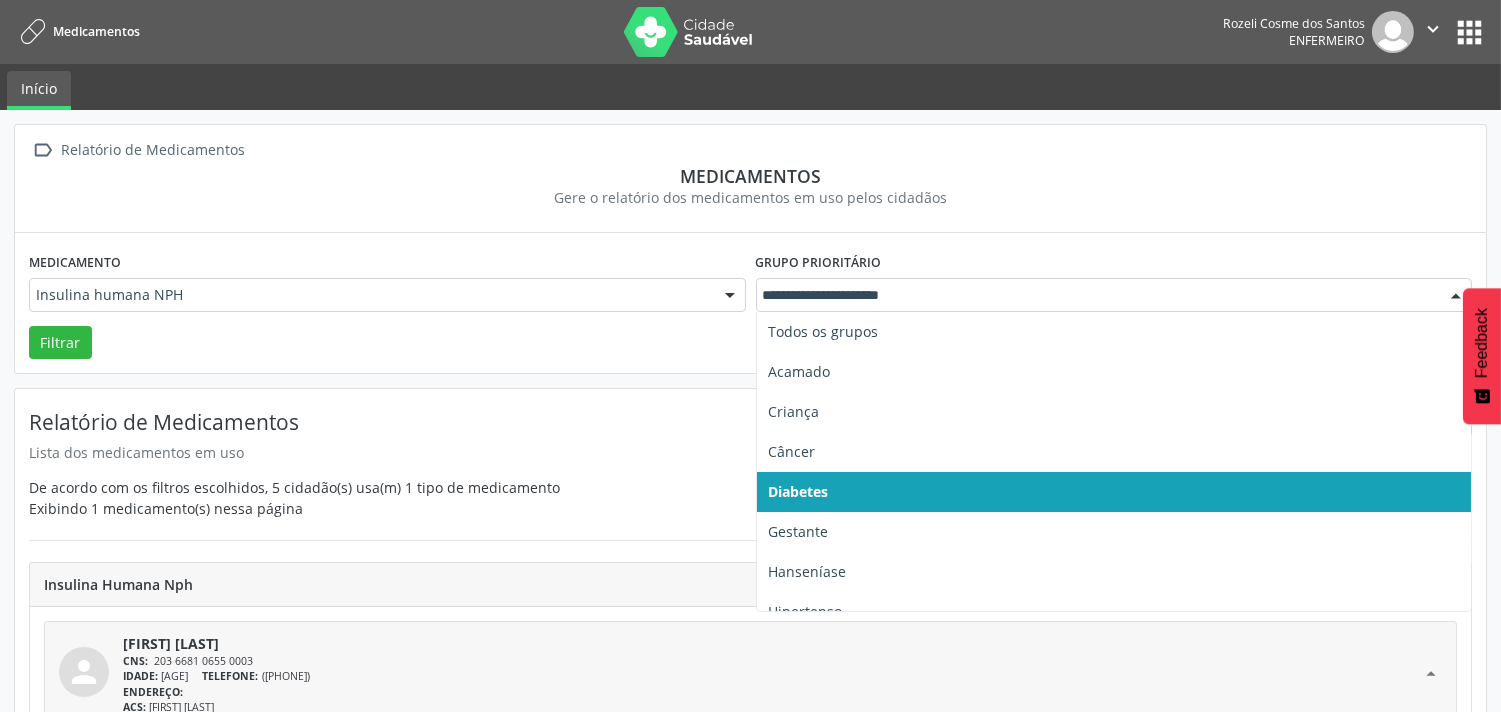 click at bounding box center (1456, 296) 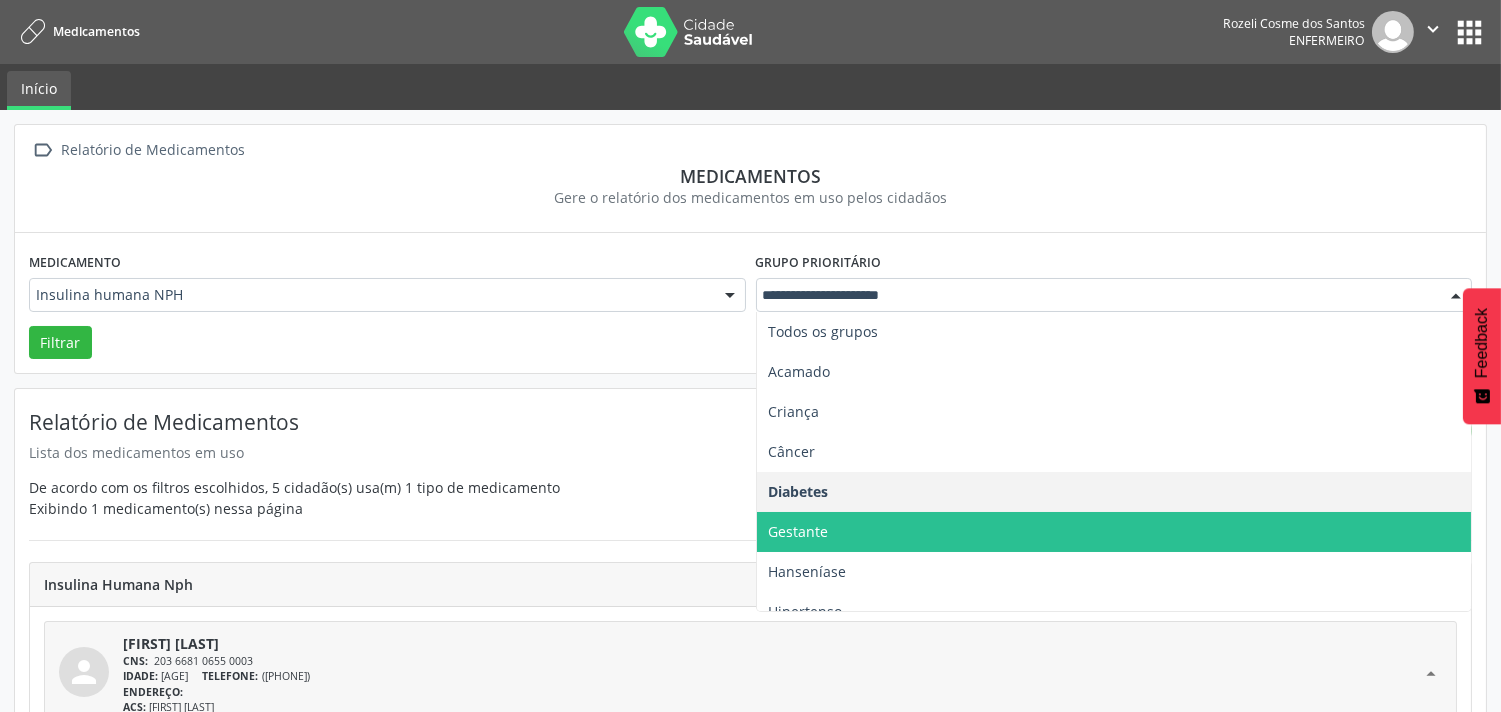 click on "Gestante" at bounding box center [1114, 532] 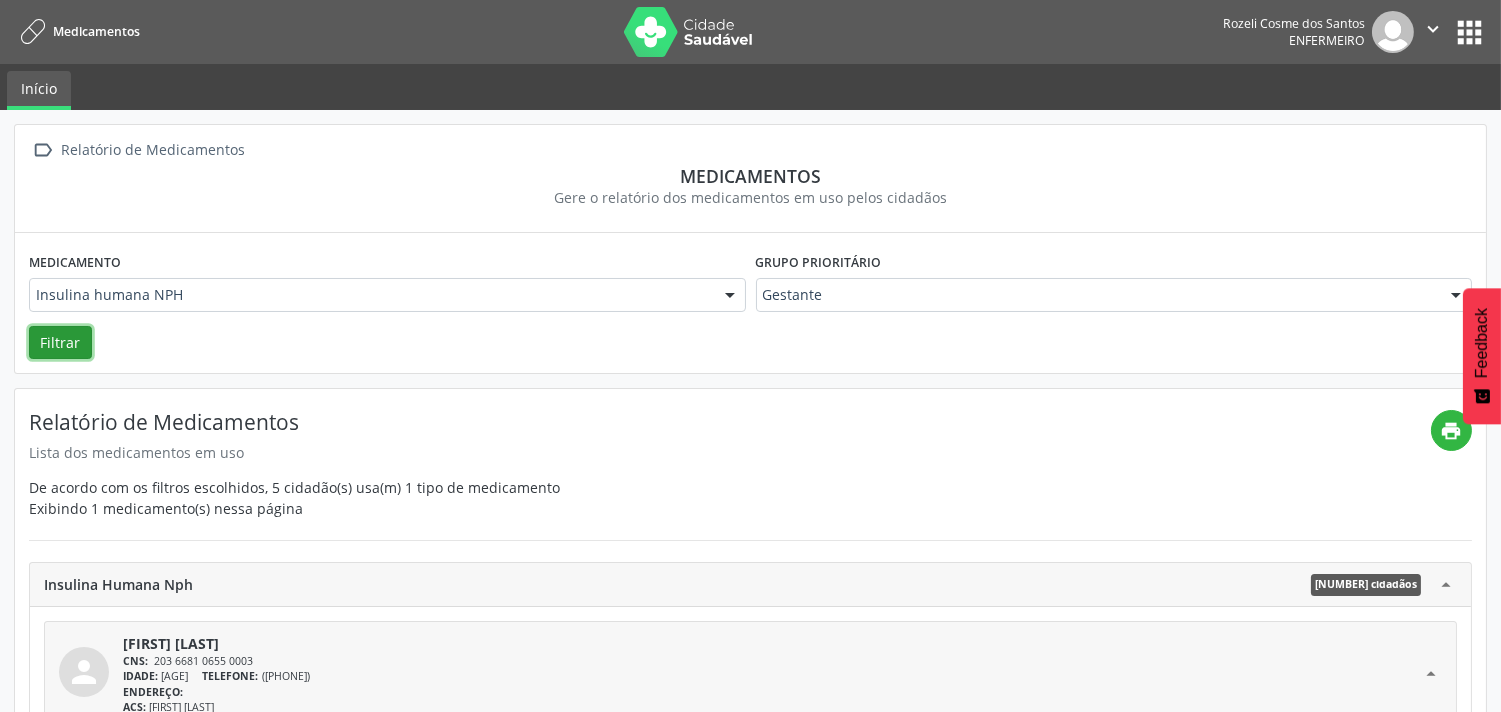 click on "Filtrar" at bounding box center [60, 343] 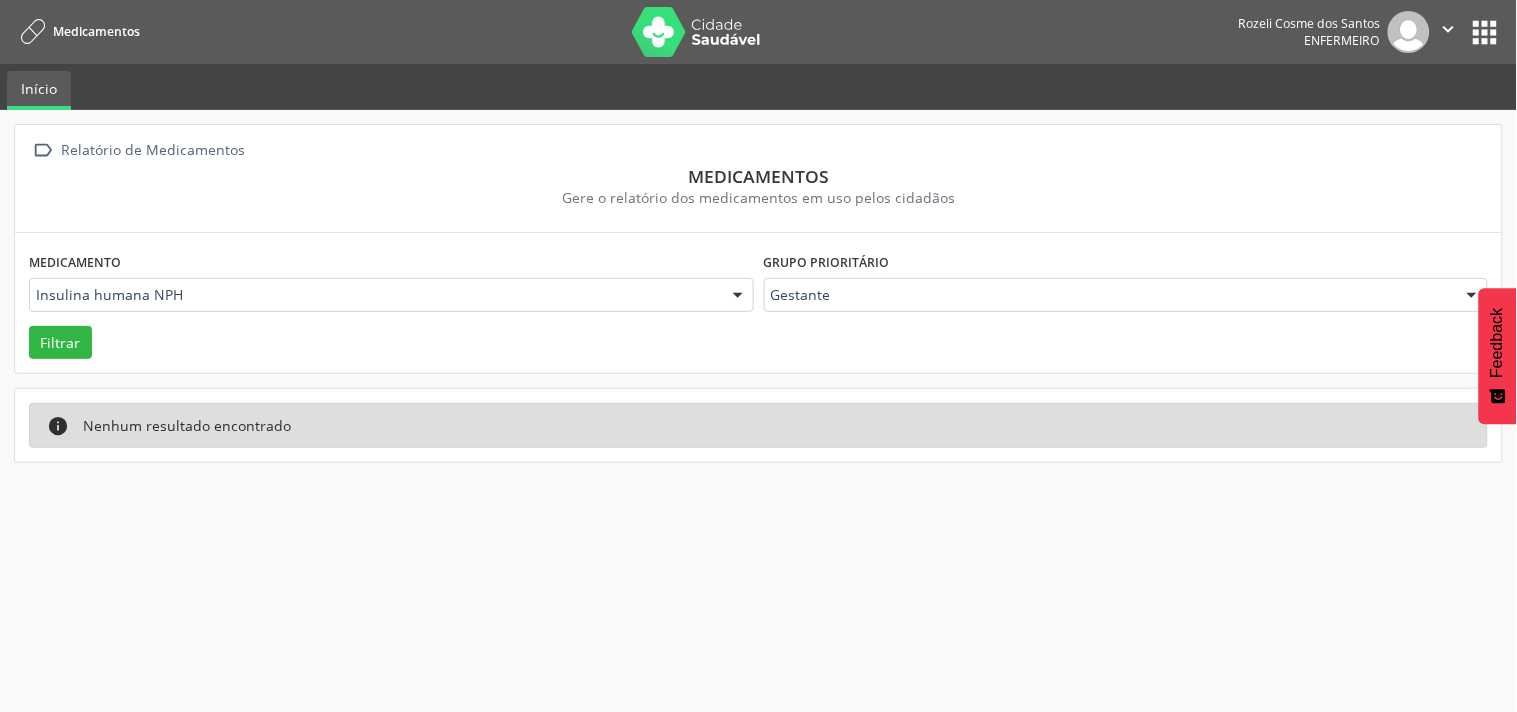 click at bounding box center [738, 296] 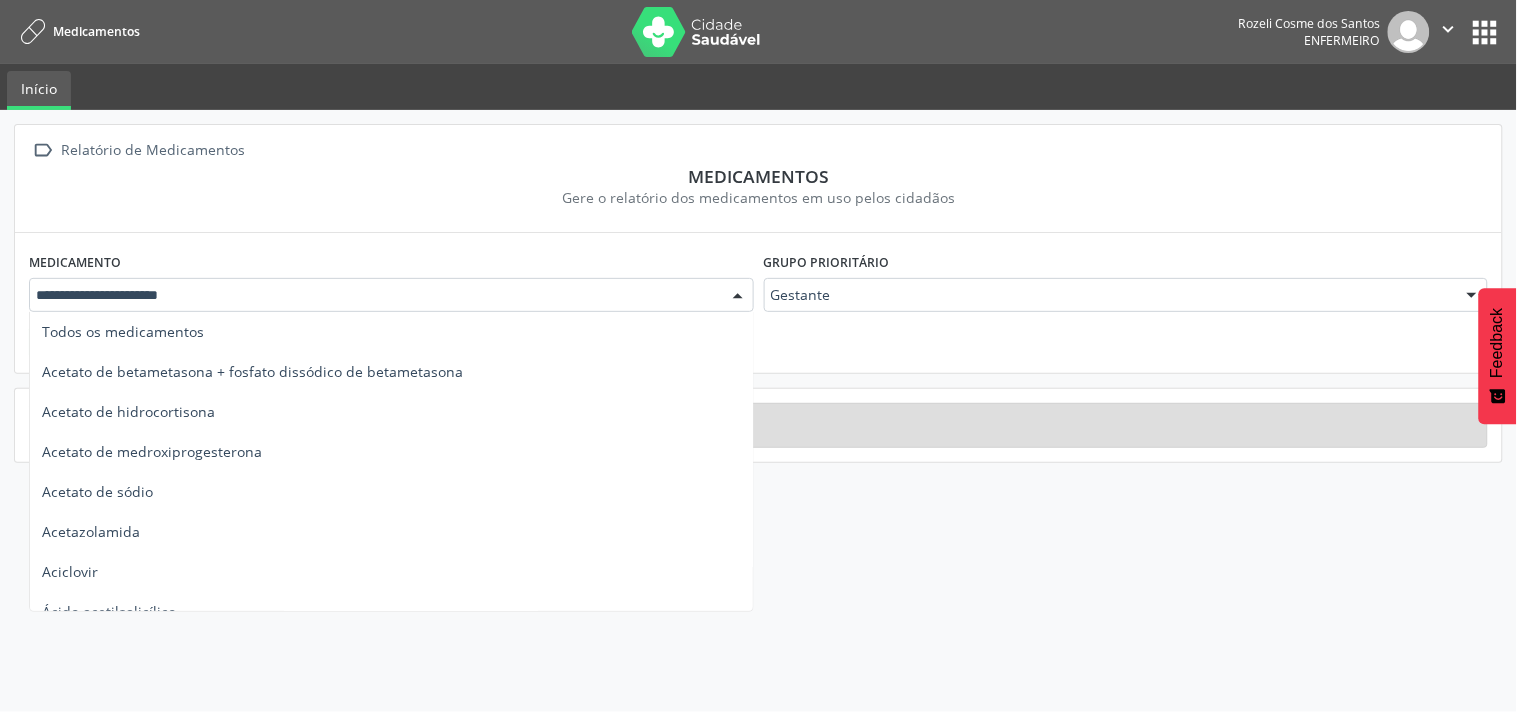 click on "Insulina humana regular" at bounding box center [442, 5092] 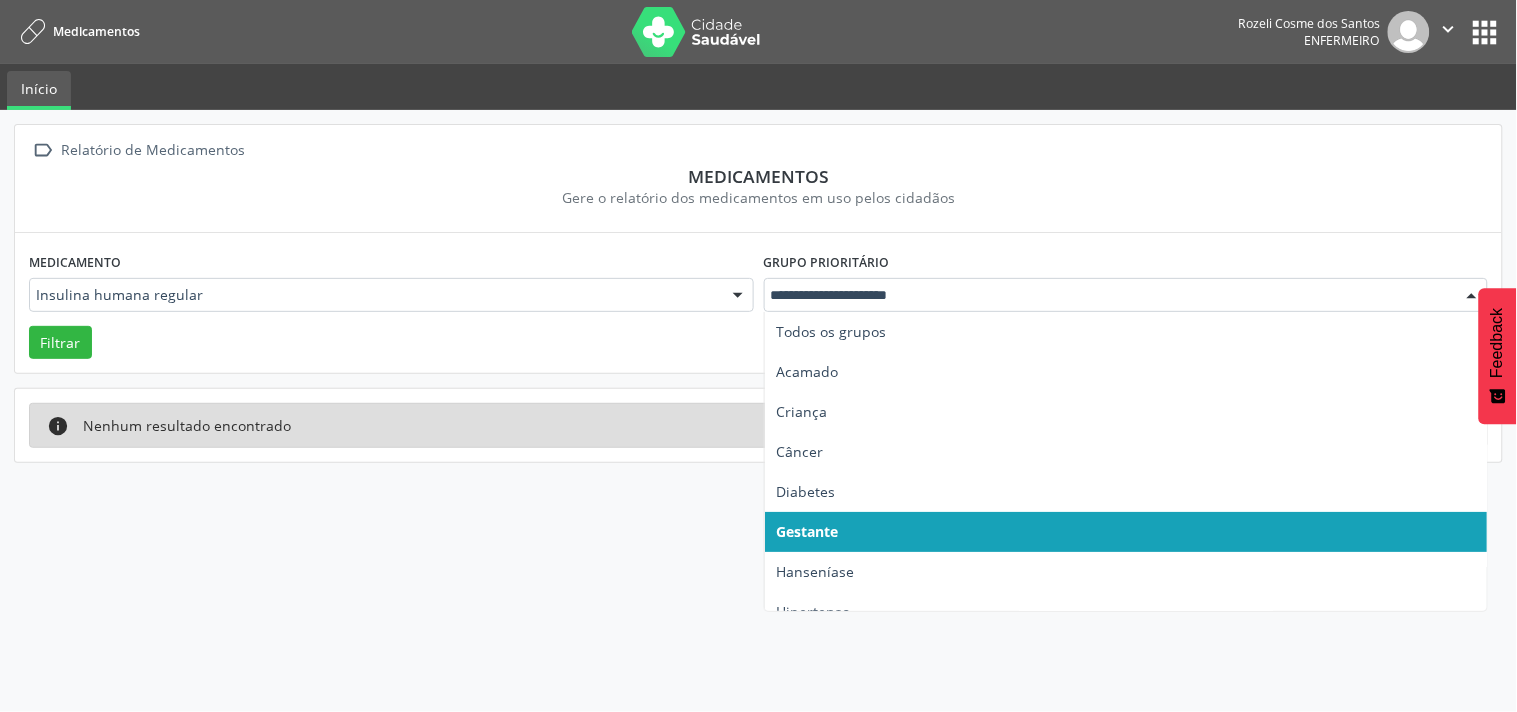 click at bounding box center (1472, 296) 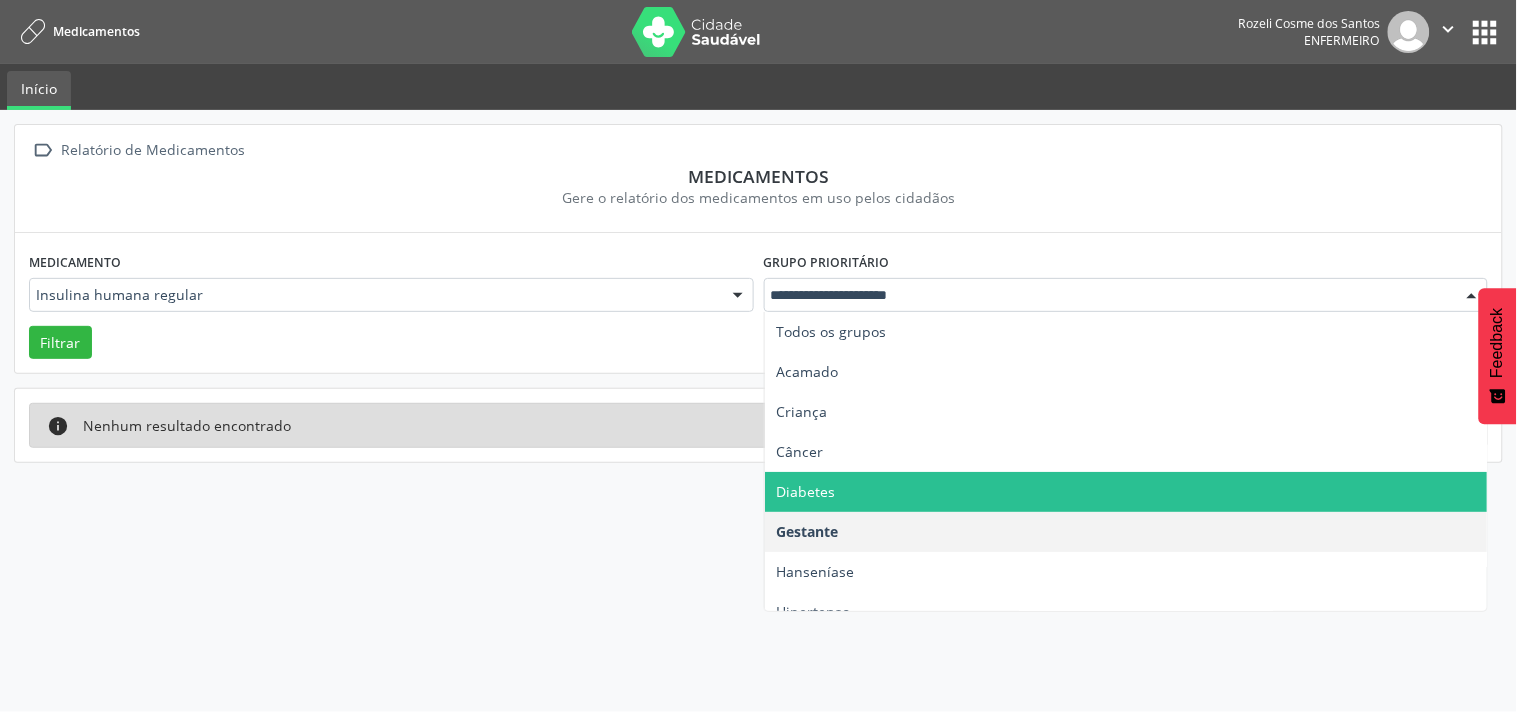 click on "Diabetes" at bounding box center (1126, 492) 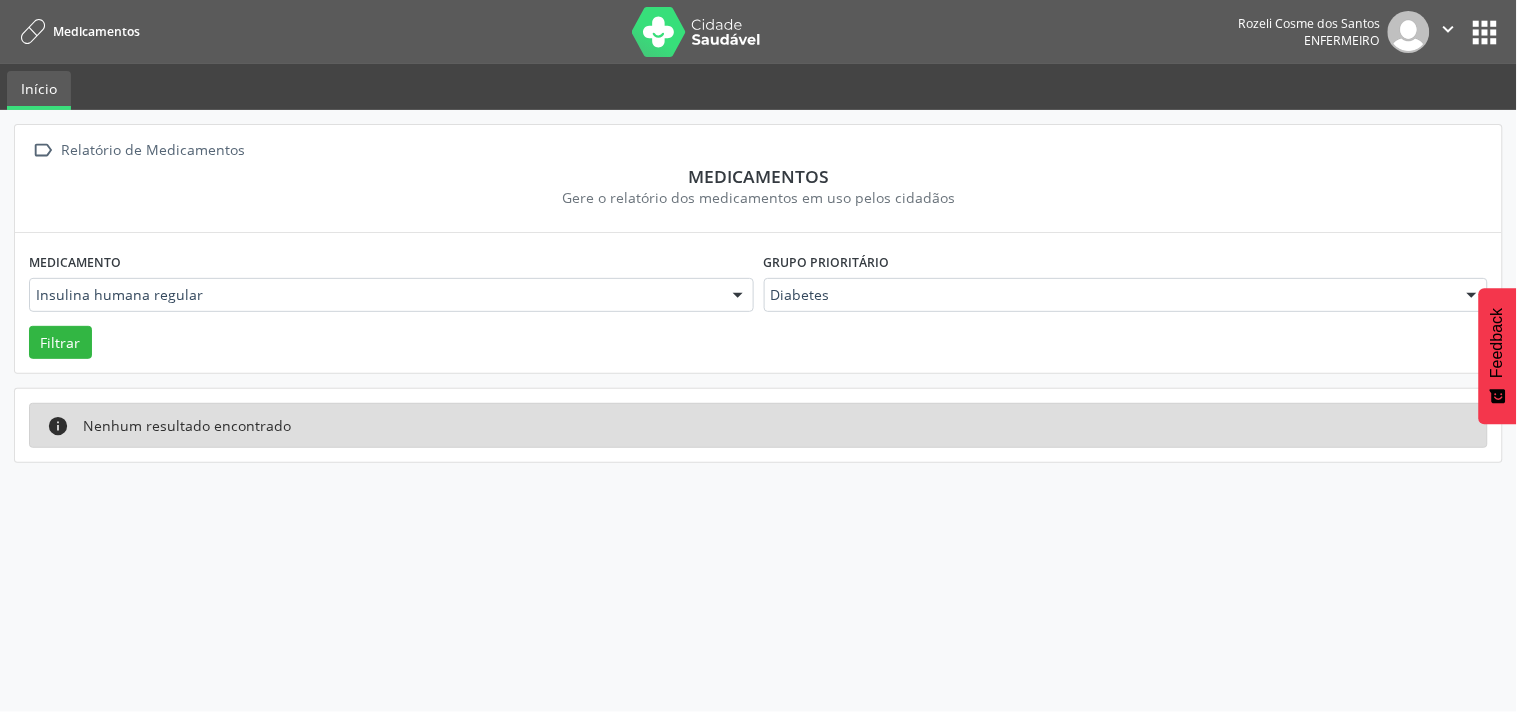 click at bounding box center (738, 296) 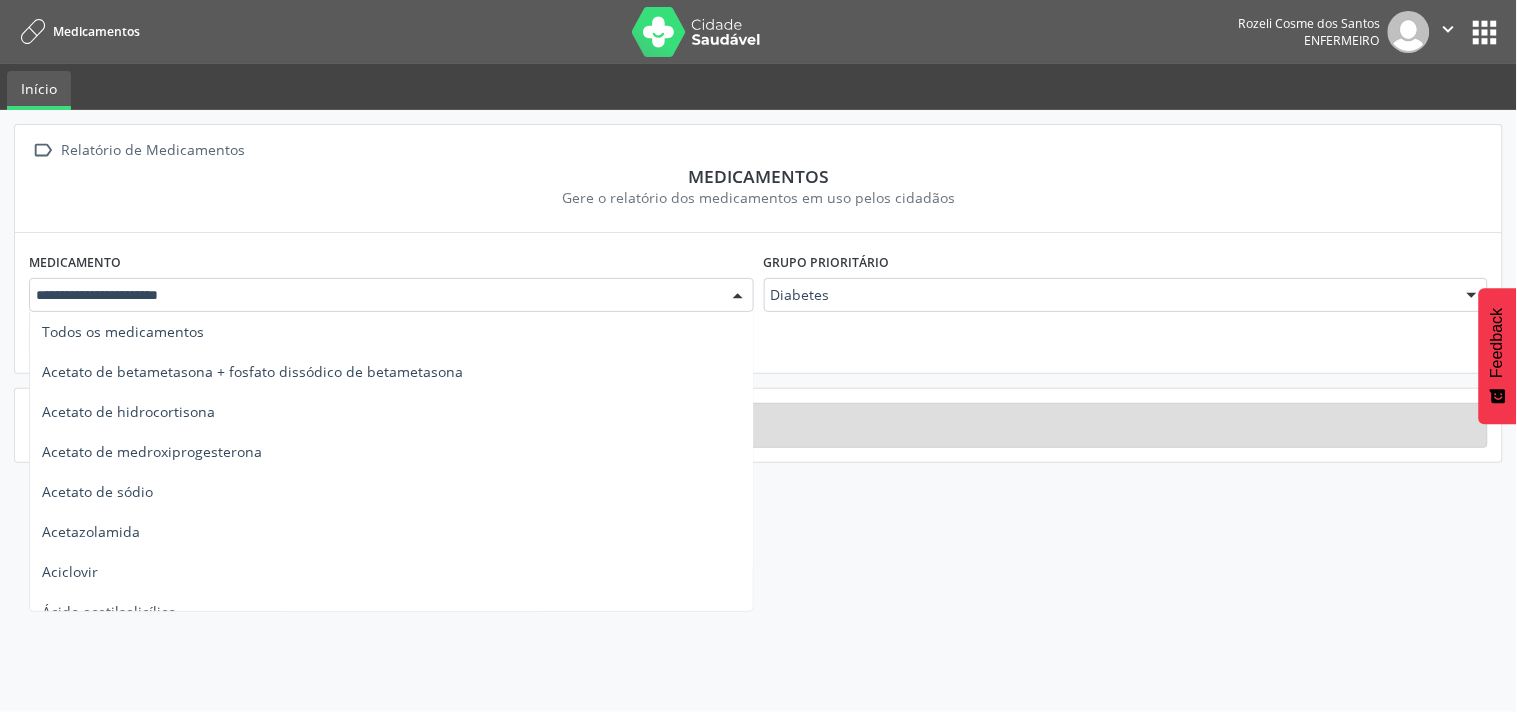 scroll, scrollTop: 4756, scrollLeft: 0, axis: vertical 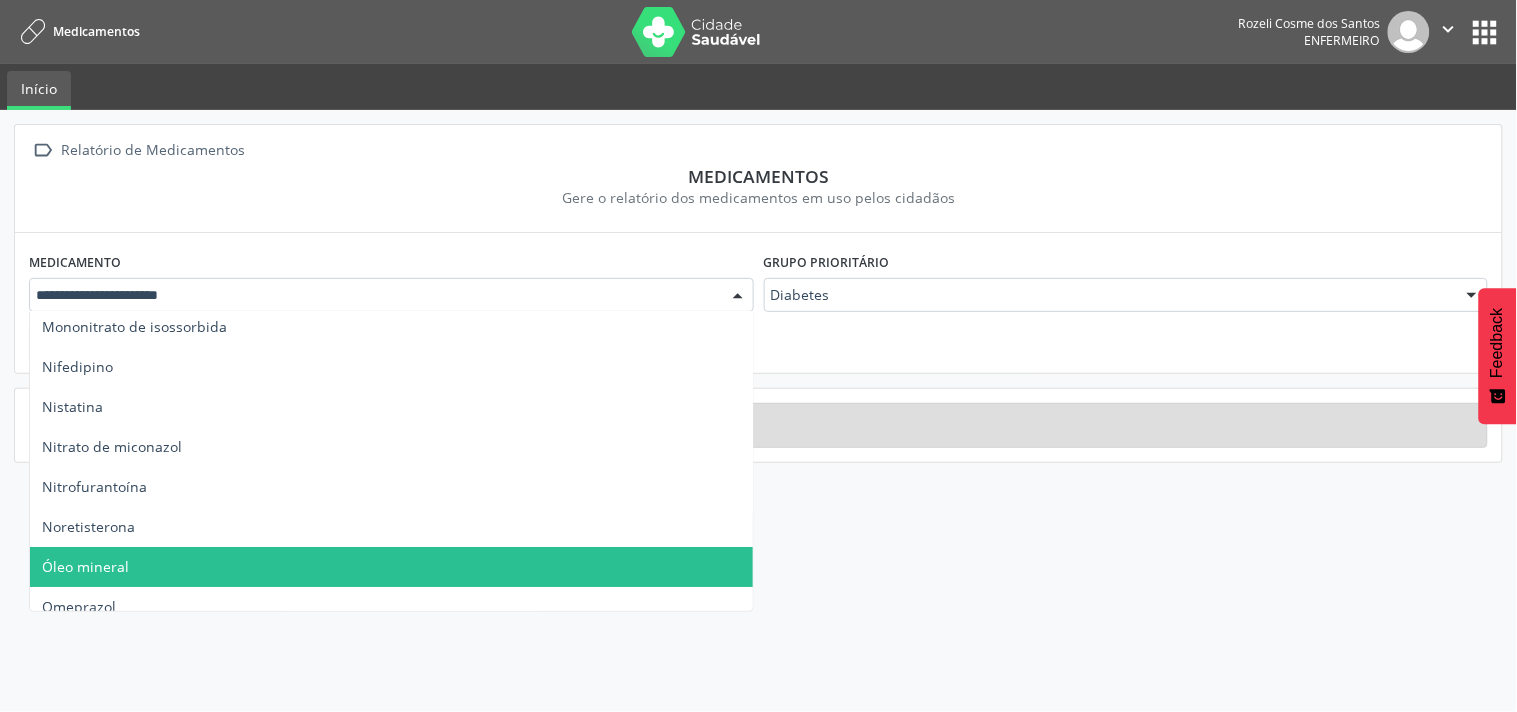 click on "Óleo mineral" at bounding box center (442, 567) 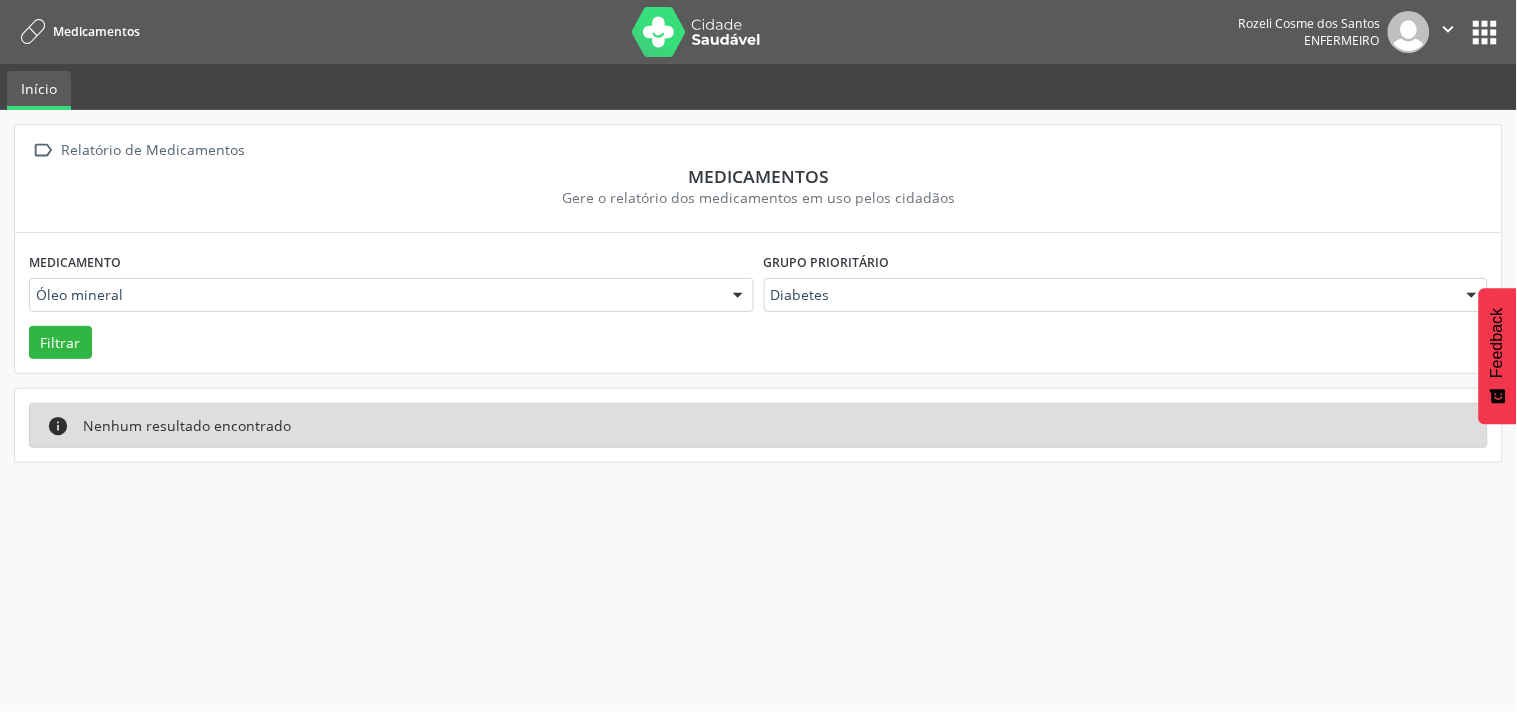 click on "
Relatório de Medicamentos
Medicamentos
Gere o relatório dos medicamentos em uso pelos cidadãos
Medicamento
Óleo mineral         Todos os medicamentos   Acetato de betametasona + fosfato dissódico de betametasona   Acetato de hidrocortisona   Acetato de medroxiprogesterona   Acetato de sódio   Acetazolamida   Aciclovir   Ácido acetilsalicílico   Ácido fólico   Ácido salicílico   Ácido valproico (valproato de sódio)   Albendazol   Alcachofra (Cynara scolymus L.)   Alcatrão mineral   Alendronato de sódio   Alopurinol   Amoxicilina   Anlodipino   Aroeira (Schinus terebinthifolia Raddi)   Atenolol   Azitromicina   Babosa [Aloe vera (L.) Burm. f.]   Benzilpenicilina benzatina   Benzilpenicilina potássica   Benzilpenicilina procaína + benzilpenicilina potássica   Benzoilmetronidazol   Bicarbonato de sódio   Brometo de ipratrópio   Budesonida   Cabergolina   Captopril   Carbamazepina   Carbonato de cálcio" at bounding box center (758, 411) 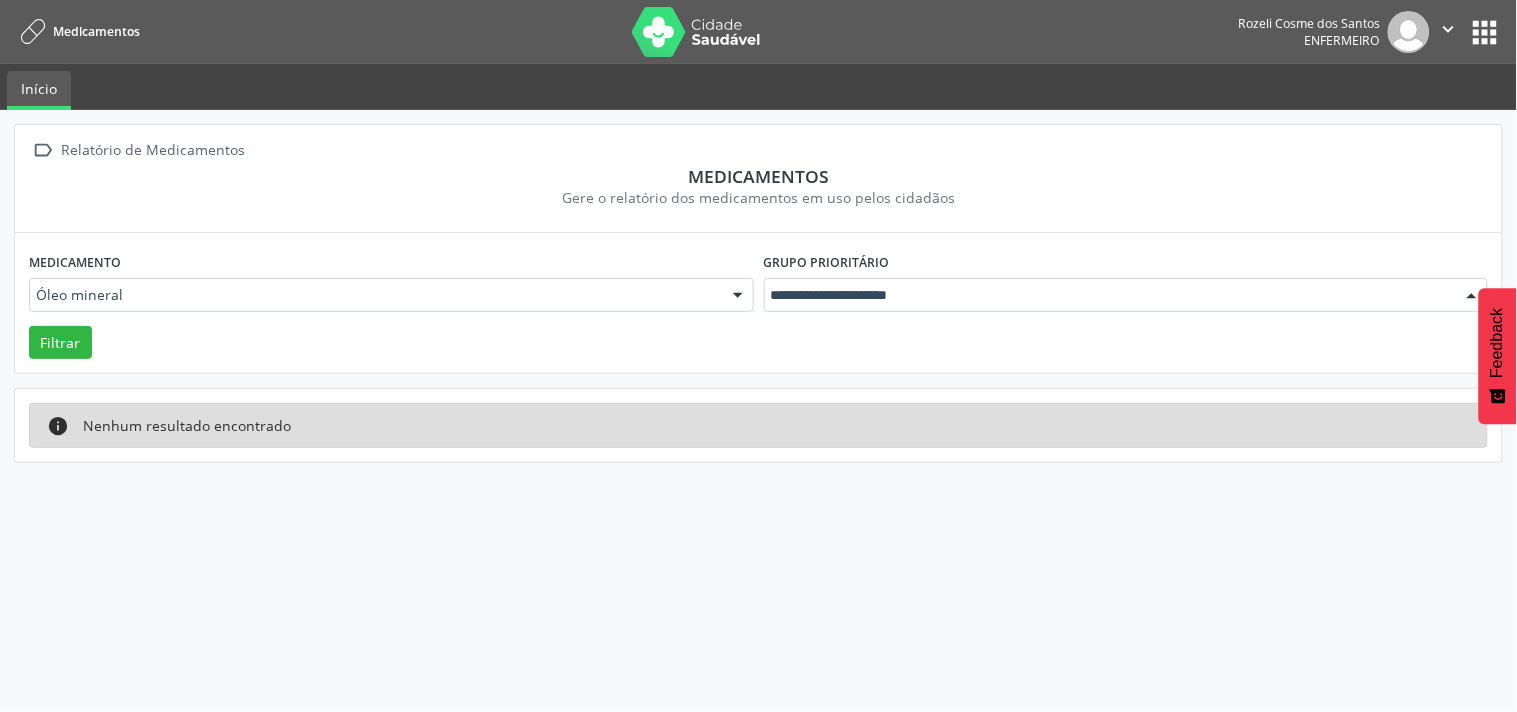 click at bounding box center (1472, 296) 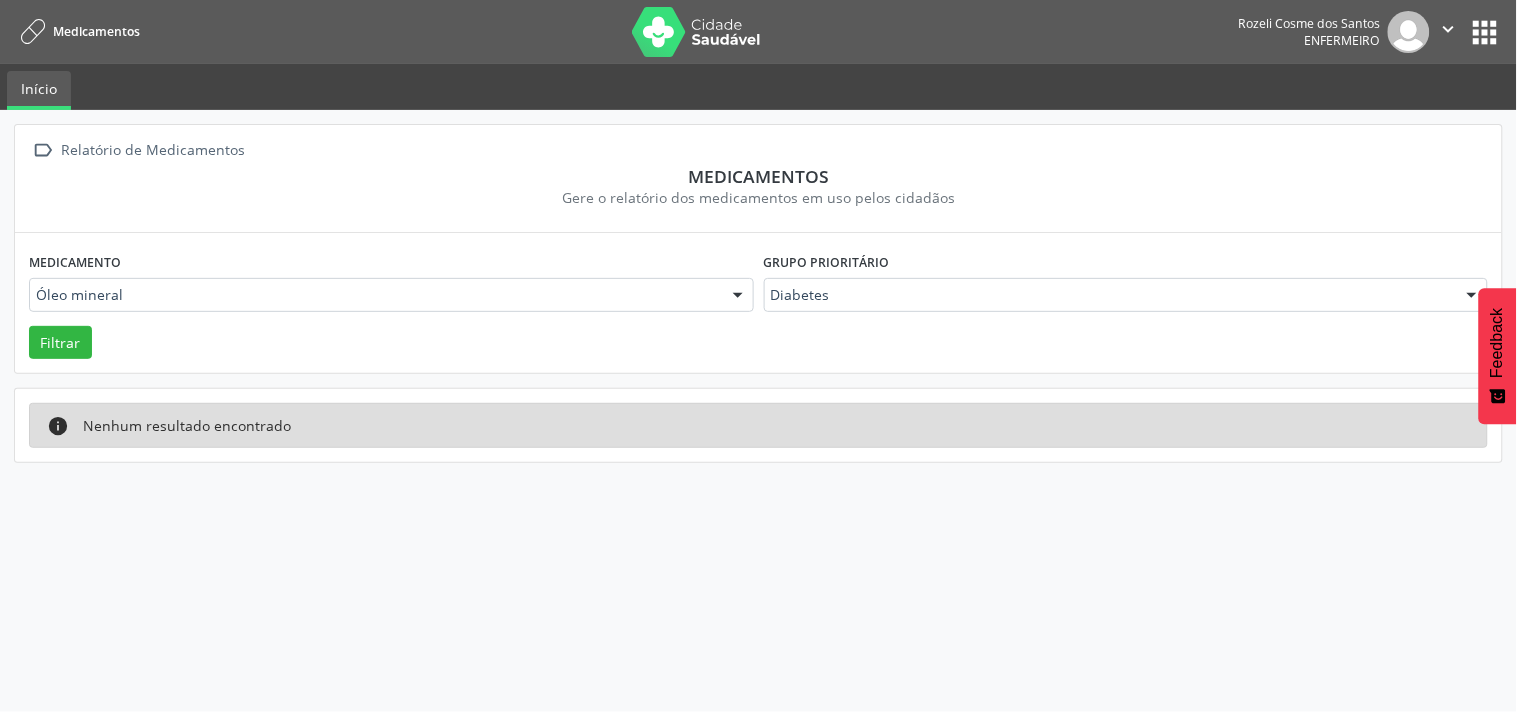 click at bounding box center [1472, 296] 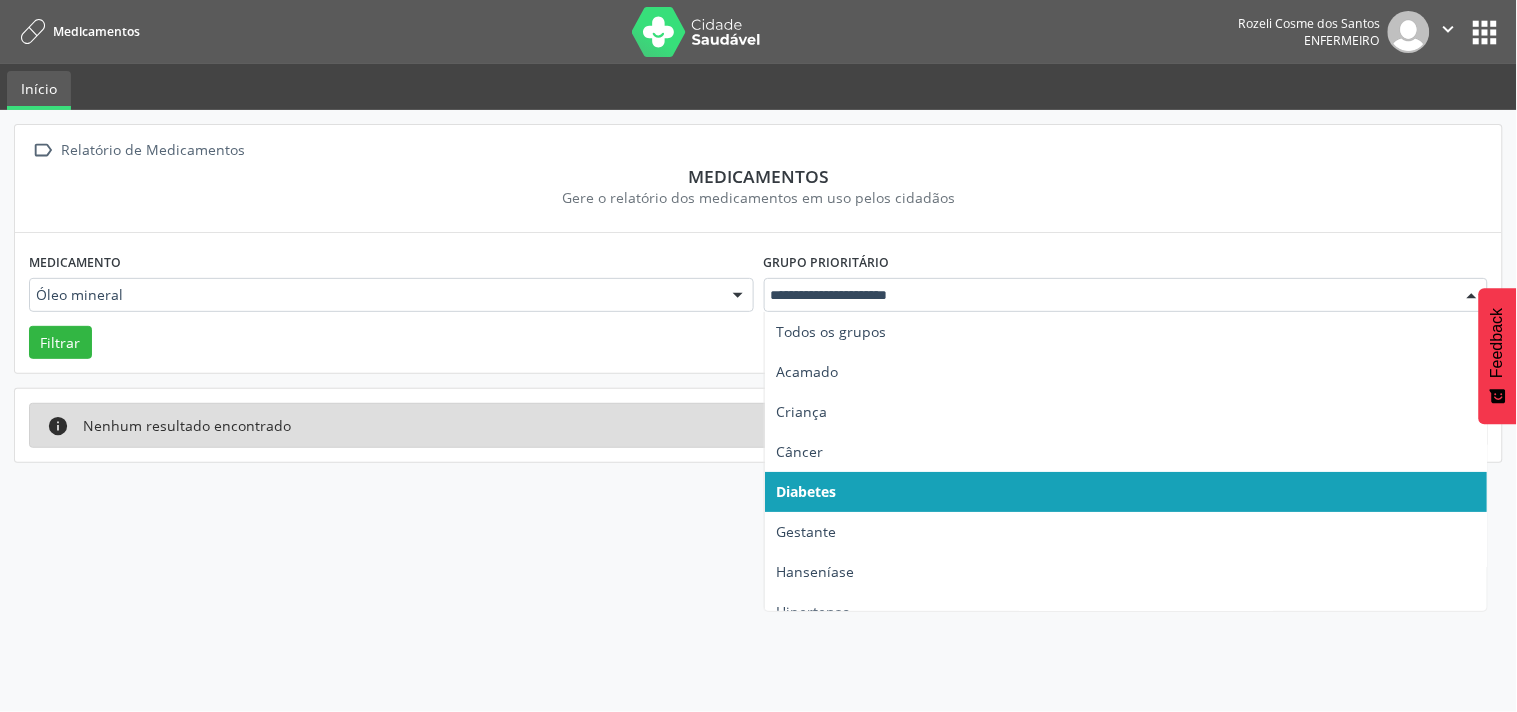 click at bounding box center [1472, 296] 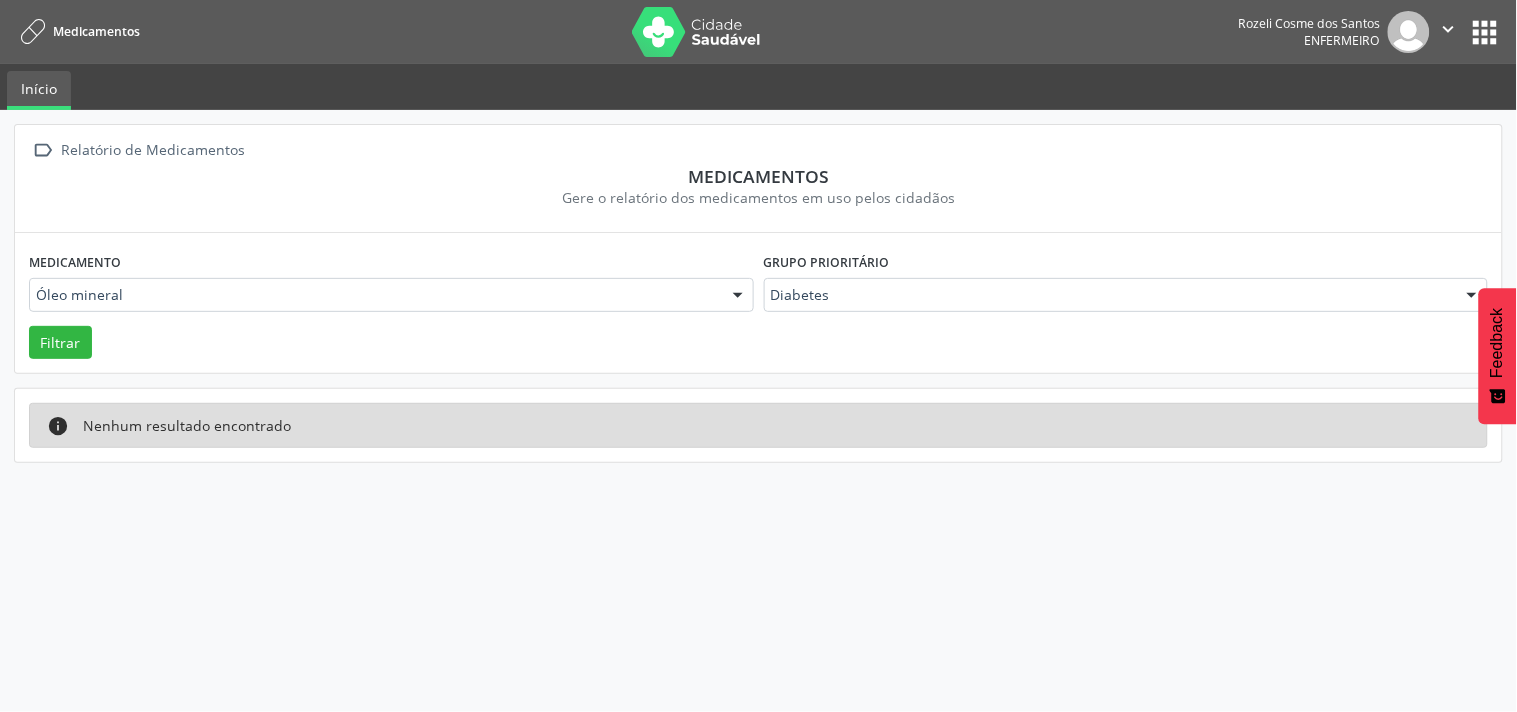 click at bounding box center (1472, 296) 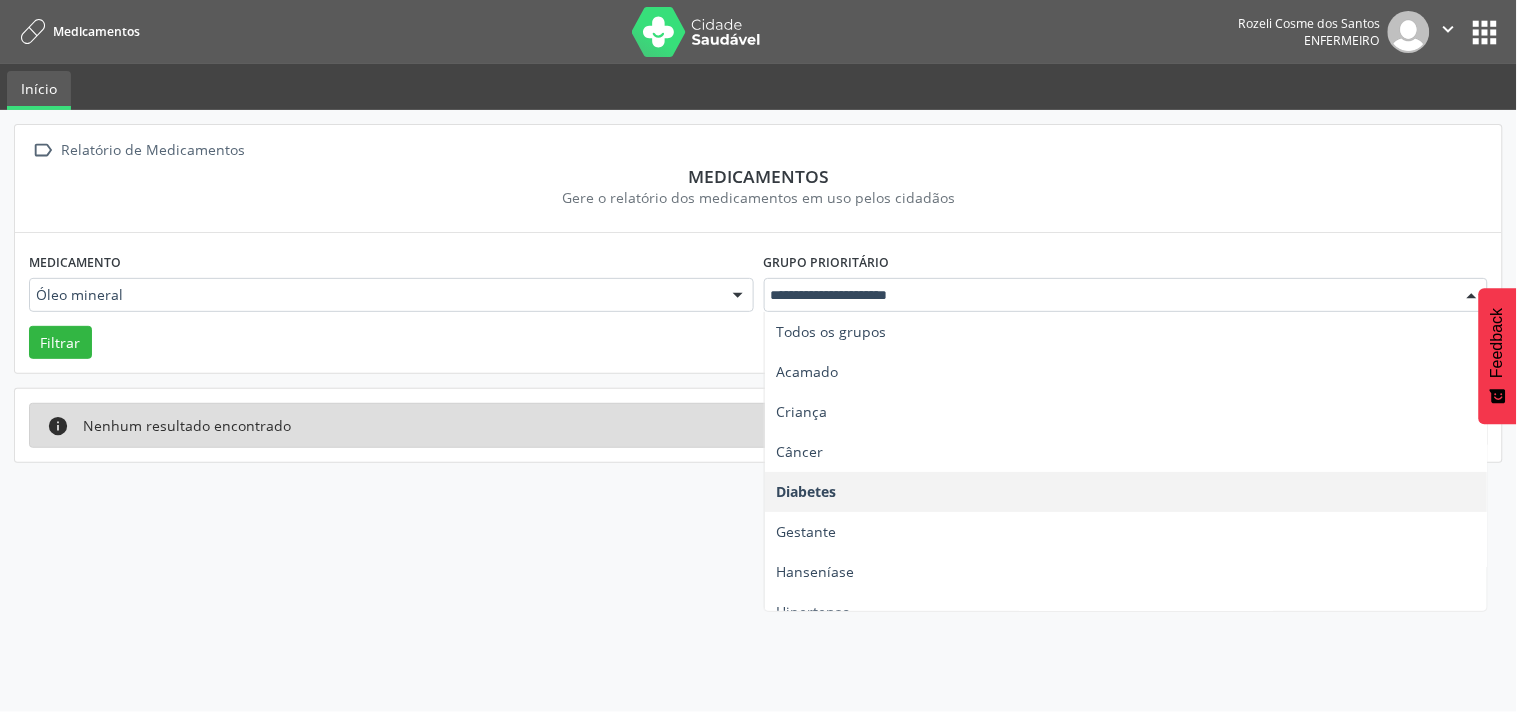 click on "Idoso" at bounding box center [1126, 652] 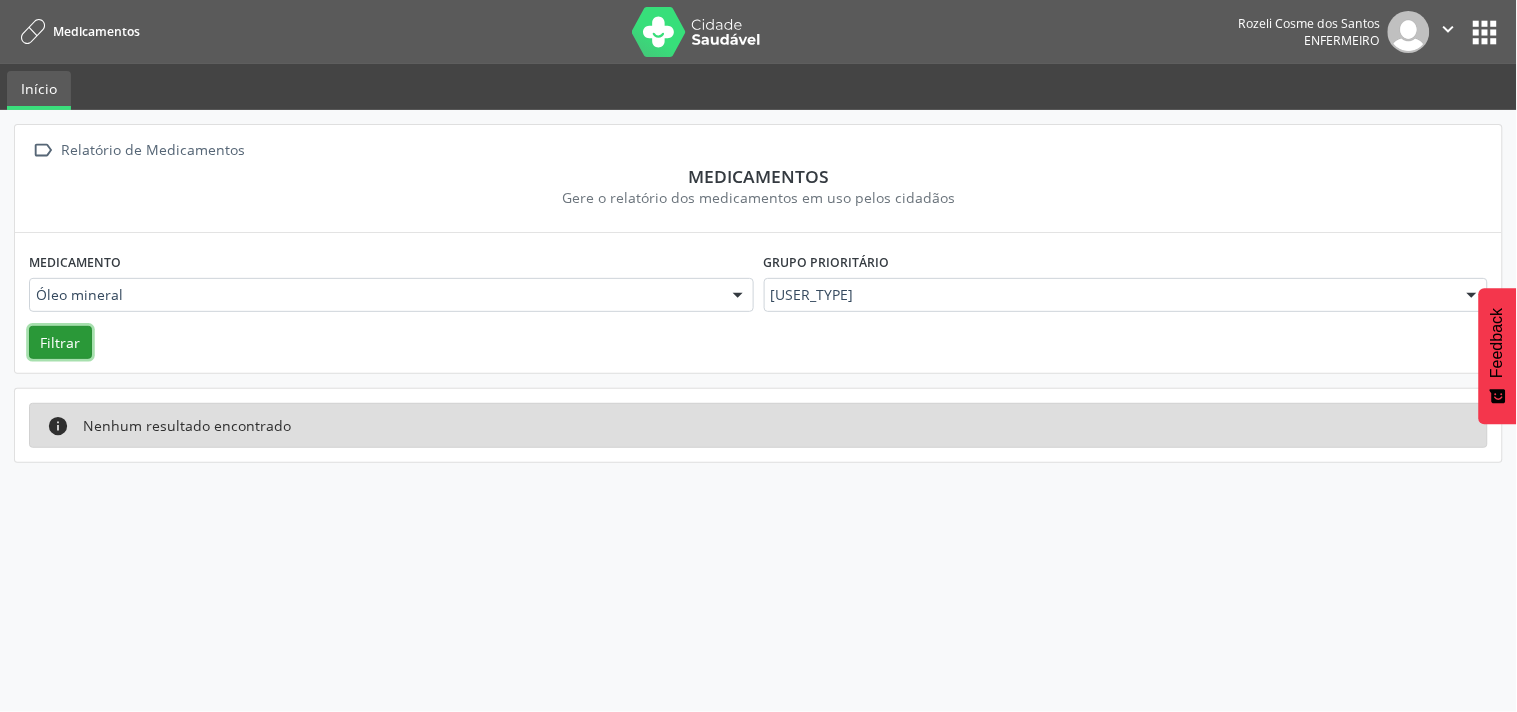 click on "Filtrar" at bounding box center (60, 343) 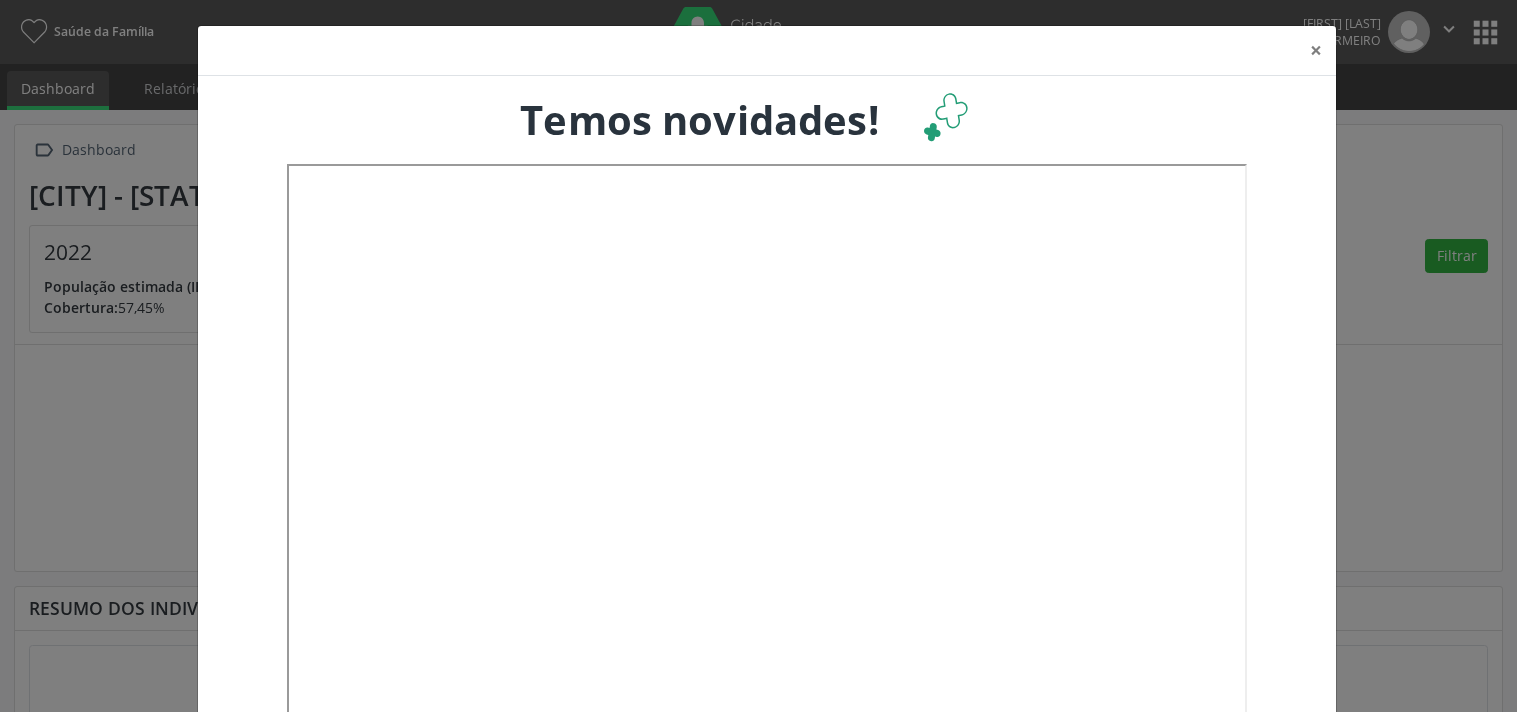 scroll, scrollTop: 0, scrollLeft: 0, axis: both 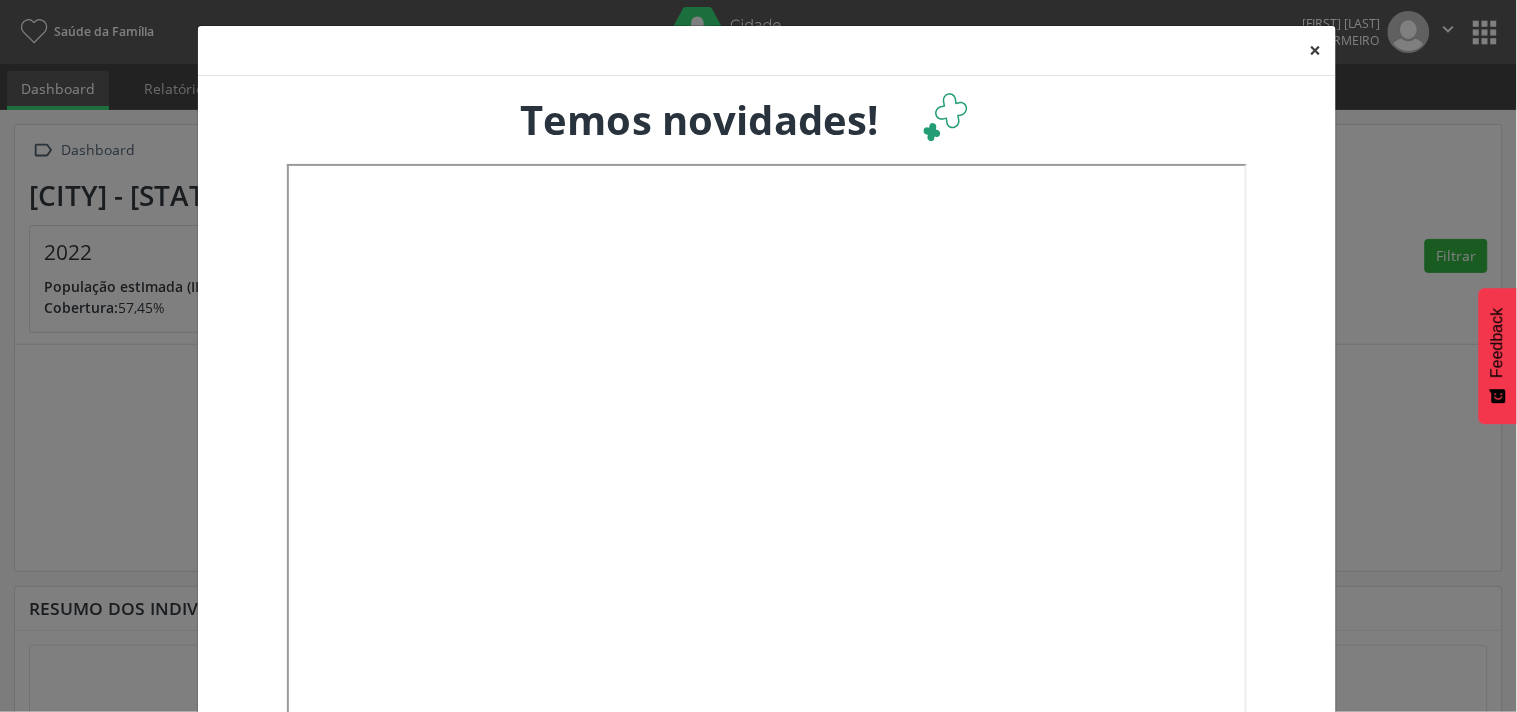 click on "×" at bounding box center (1316, 50) 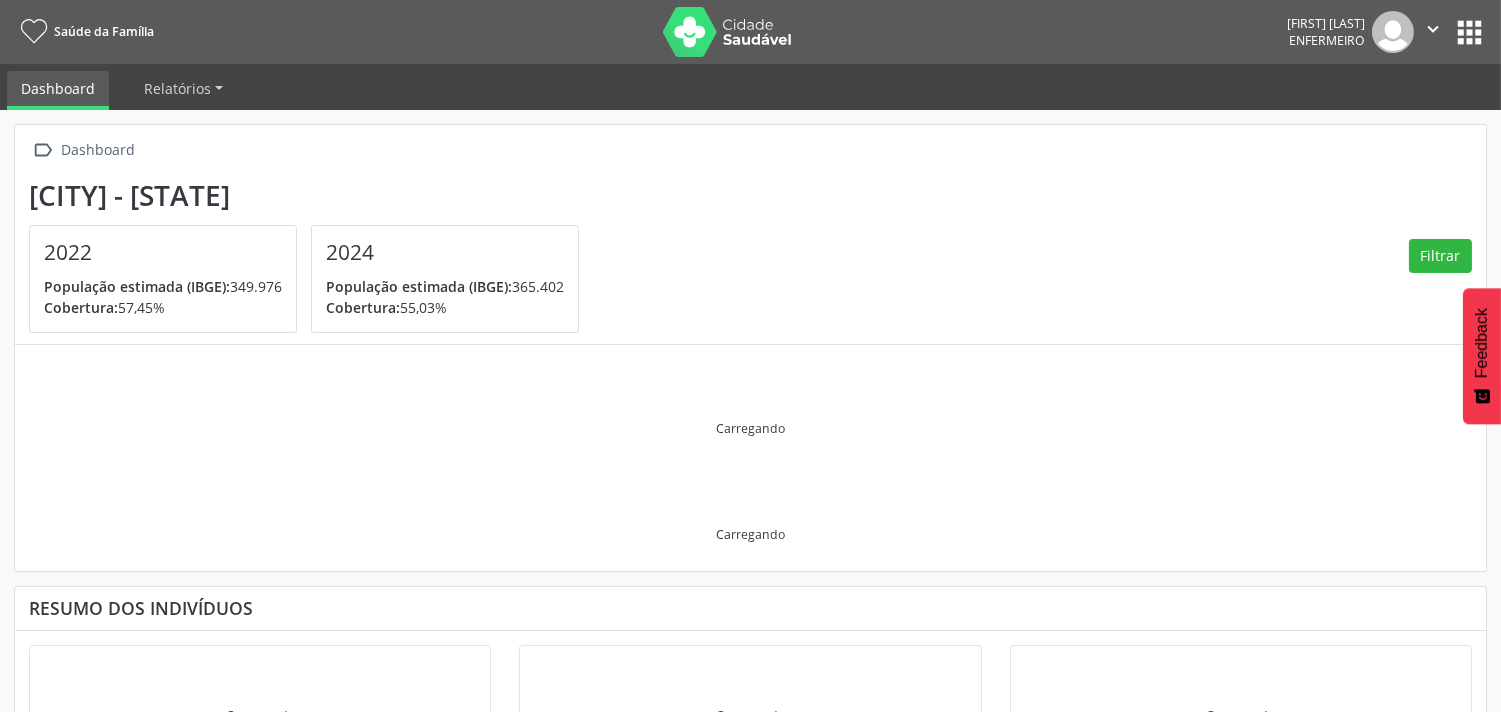 click on "apps" at bounding box center [1469, 32] 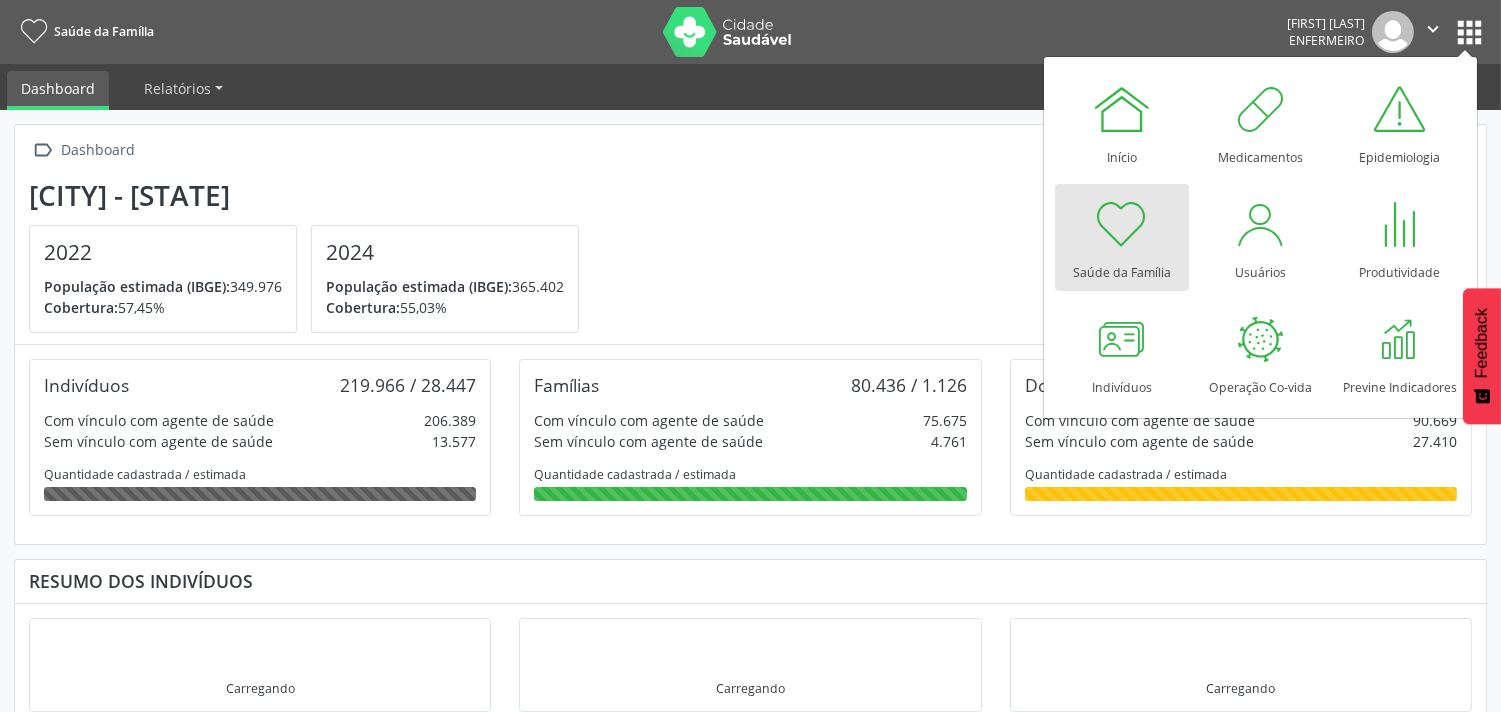 click at bounding box center [1122, 224] 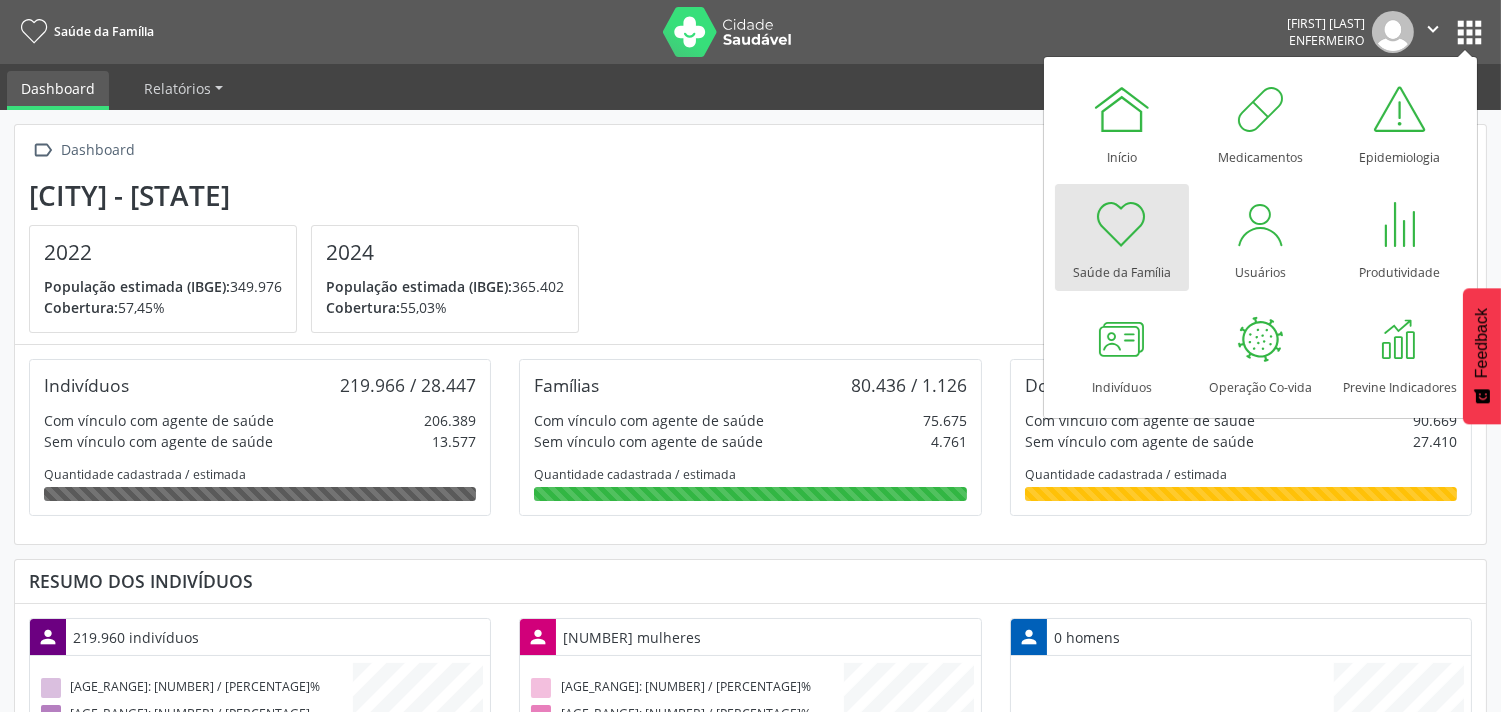 scroll, scrollTop: 999666, scrollLeft: 999510, axis: both 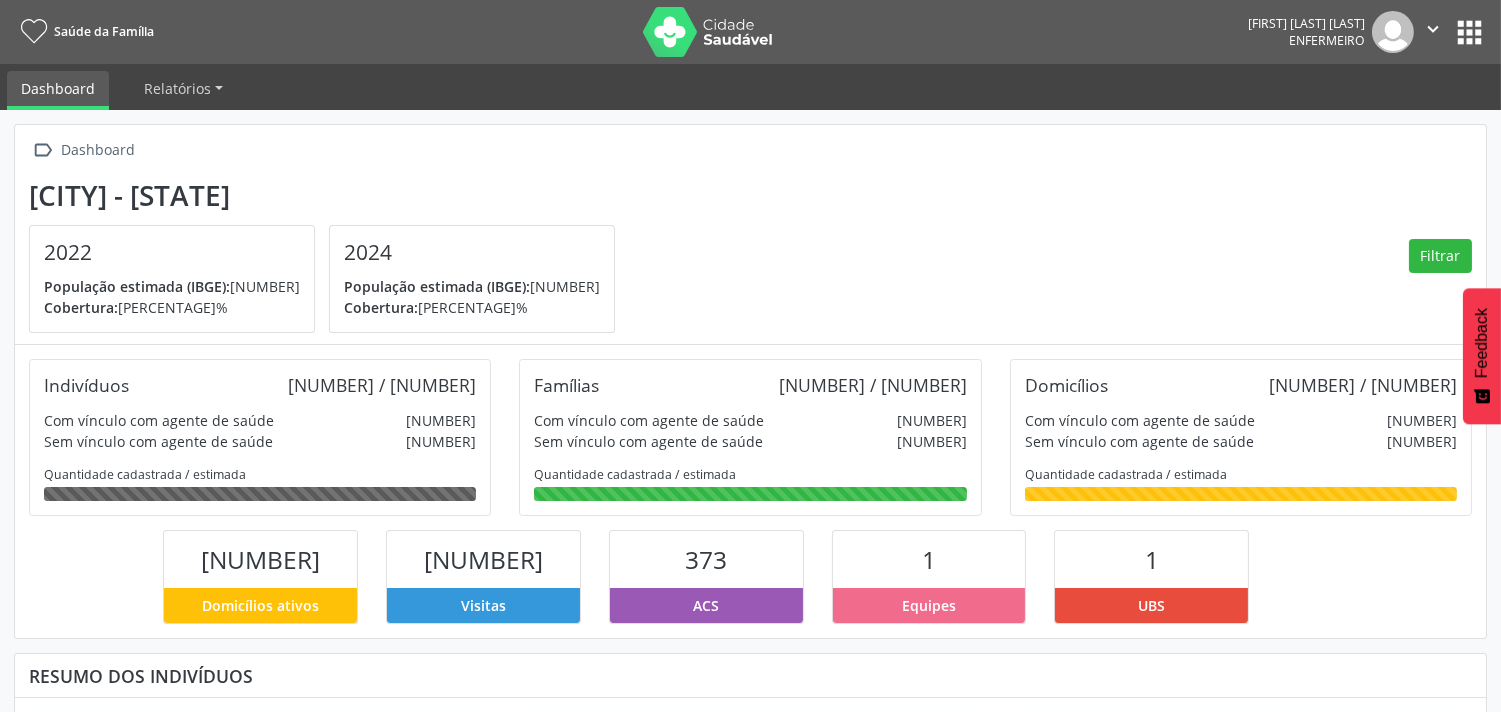 click on "
Dashboard
Olinda - PE
2022 População estimada (IBGE):
349.976
Cobertura:  57,40%
2024 População estimada (IBGE):
365.402
Cobertura:  54,98%
Filtrar
Indivíduos
219.966 / 28.447
Com vínculo com agente de saúde
206.389
Sem vínculo com agente de saúde
13.577
Quantidade cadastrada / estimada
Famílias
80.436 / 1.126
Com vínculo com agente de saúde
75.675
Sem vínculo com agente de saúde
4.761
Quantidade cadastrada / estimada
Domicílios
118.079 / 5.242
Com vínculo com agente de saúde
90.669
Sem vínculo com agente de saúde
27.410
Quantidade cadastrada / estimada
90.669
Domicílios ativos
6.542.527
Visitas
373
ACS
1" at bounding box center (750, 473) 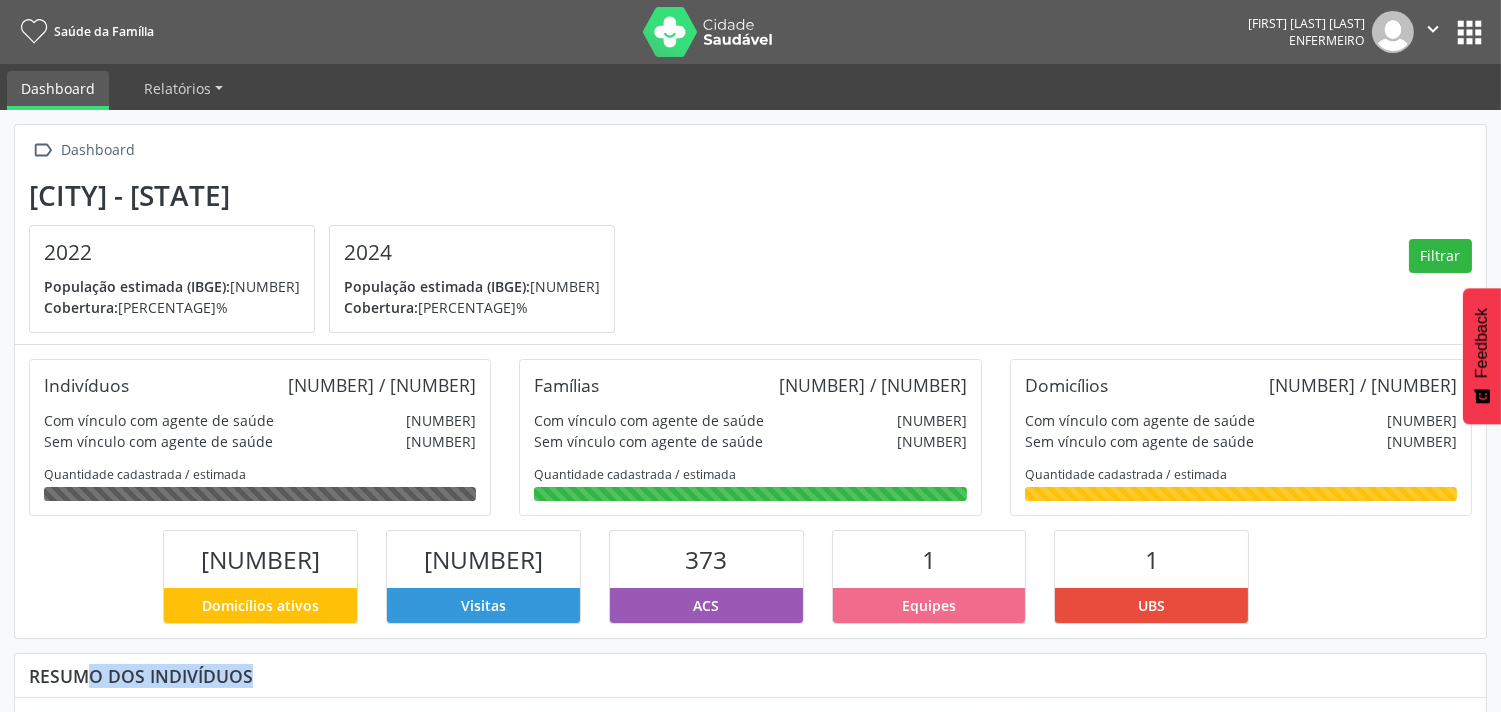 click on "
Dashboard
Olinda - PE
2022 População estimada (IBGE):
349.976
Cobertura:  57,40%
2024 População estimada (IBGE):
365.402
Cobertura:  54,98%
Filtrar
Indivíduos
219.966 / 28.447
Com vínculo com agente de saúde
206.389
Sem vínculo com agente de saúde
13.577
Quantidade cadastrada / estimada
Famílias
80.436 / 1.126
Com vínculo com agente de saúde
75.675
Sem vínculo com agente de saúde
4.761
Quantidade cadastrada / estimada
Domicílios
118.079 / 5.242
Com vínculo com agente de saúde
90.669
Sem vínculo com agente de saúde
27.410
Quantidade cadastrada / estimada
90.669
Domicílios ativos
6.542.527
Visitas
373
ACS
1" at bounding box center [750, 473] 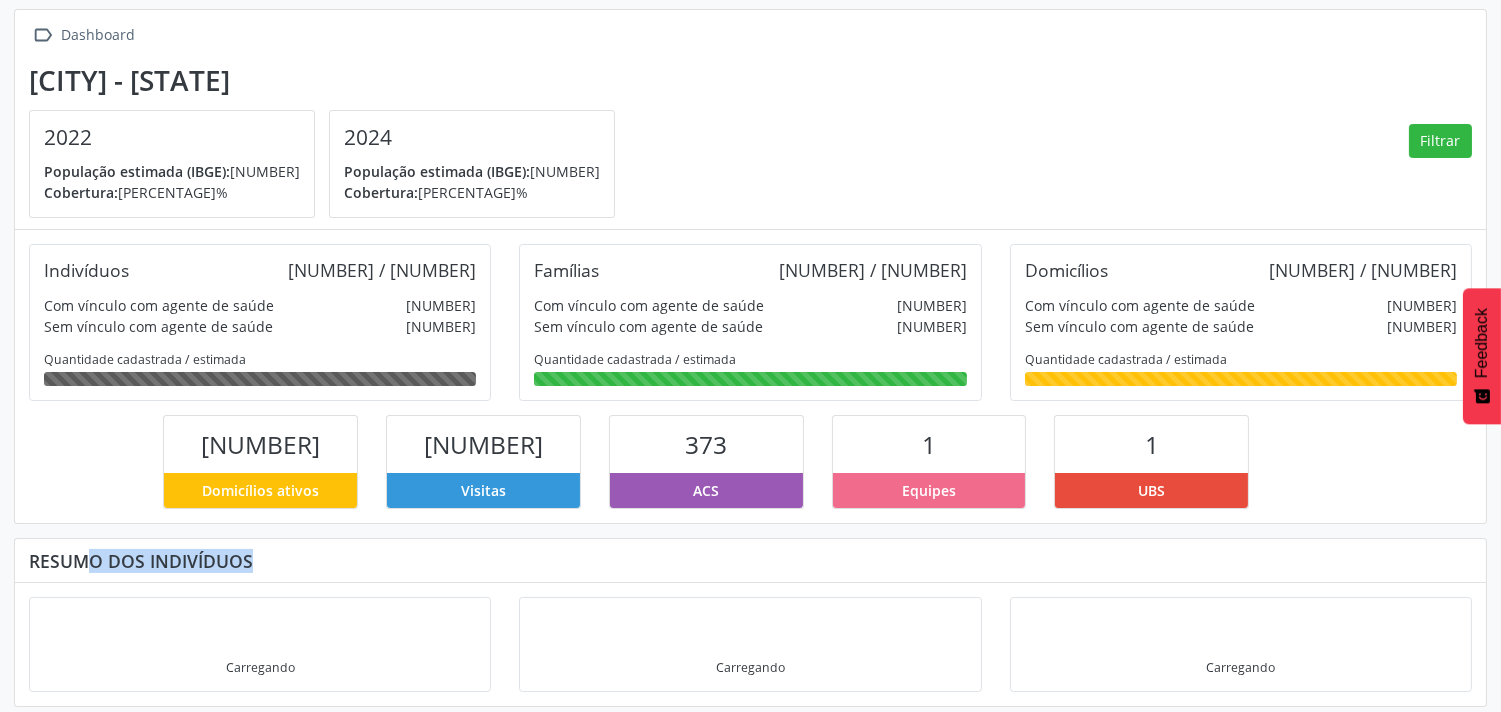 scroll, scrollTop: 125, scrollLeft: 0, axis: vertical 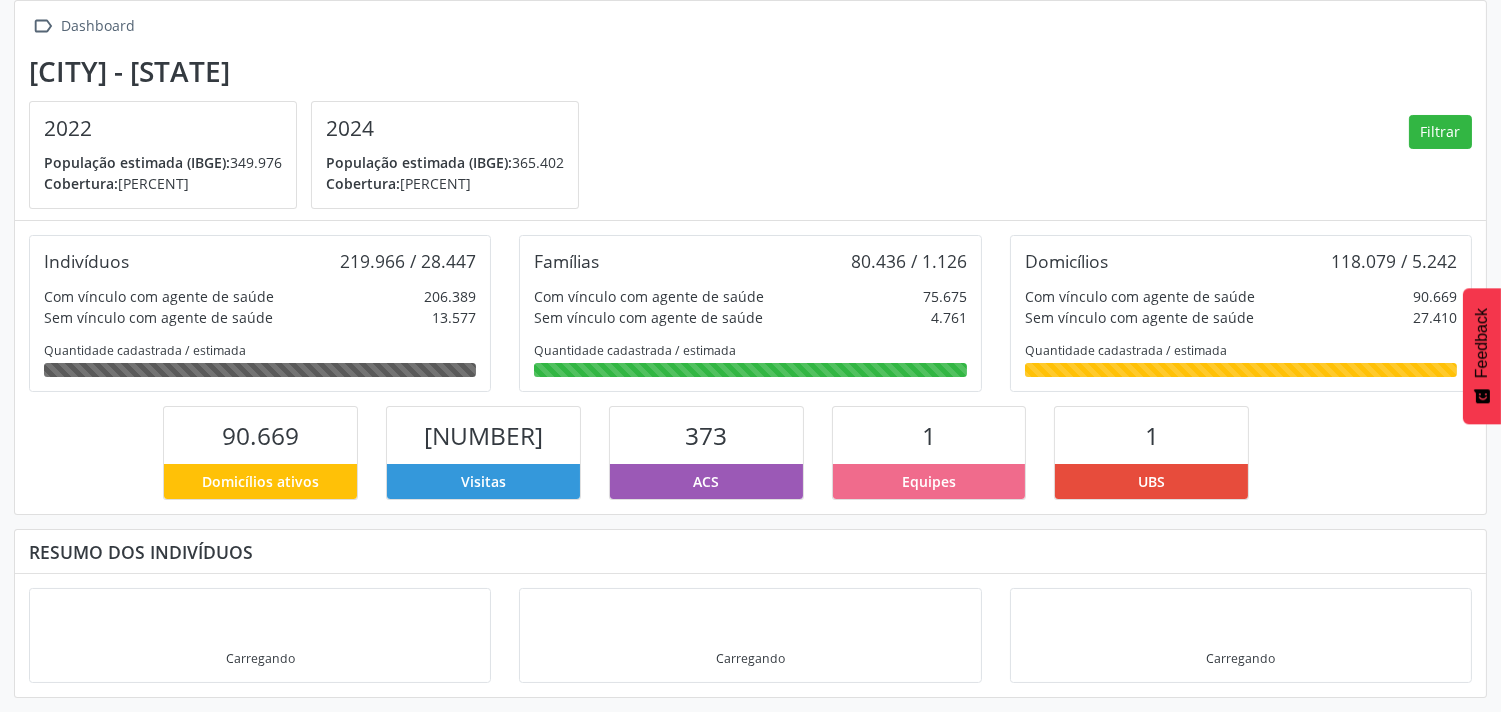 click on "[CITY] - [STATE]
[YEAR] População estimada (IBGE):
[NUMBER]
Cobertura:  [PERCENT]
[YEAR] População estimada (IBGE):
[NUMBER]
Cobertura:  [PERCENT]
Filtrar" at bounding box center [750, 132] 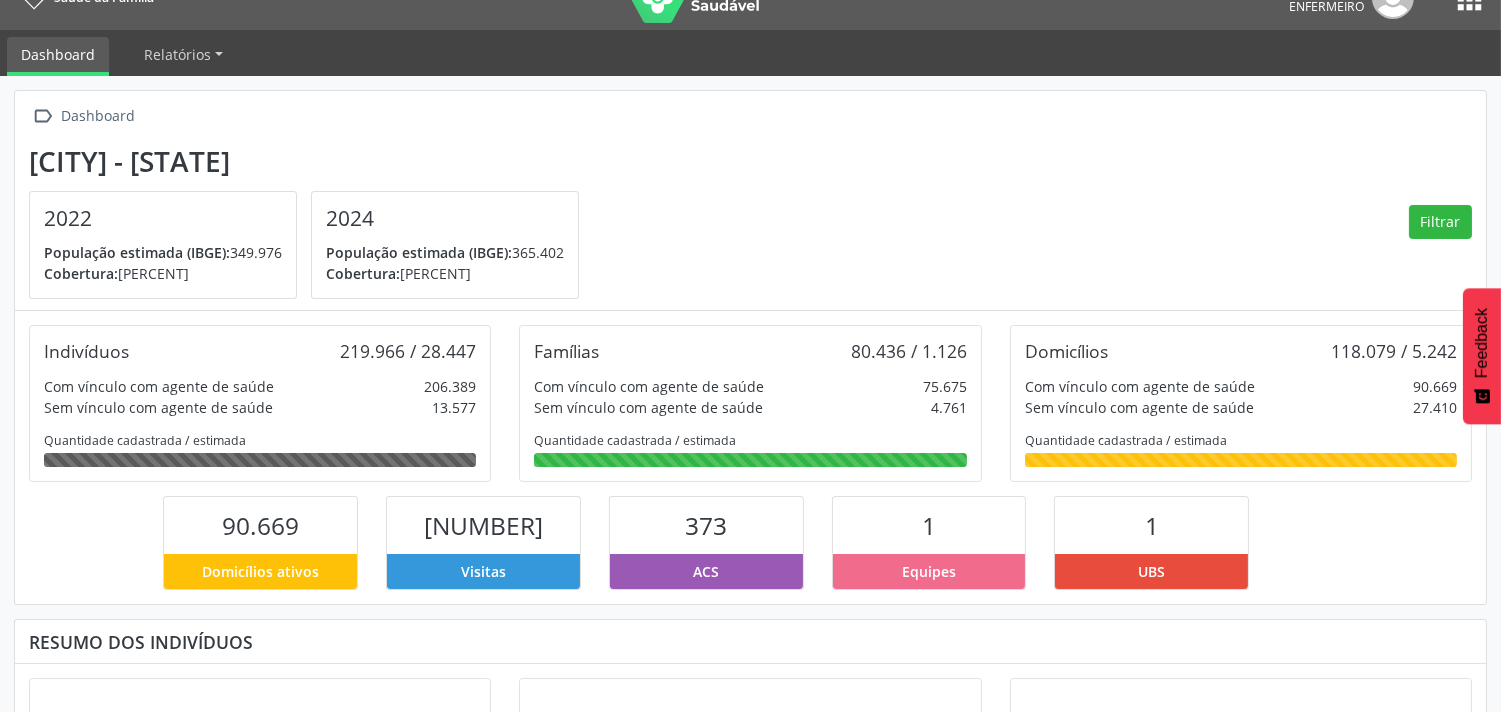 scroll, scrollTop: 1, scrollLeft: 0, axis: vertical 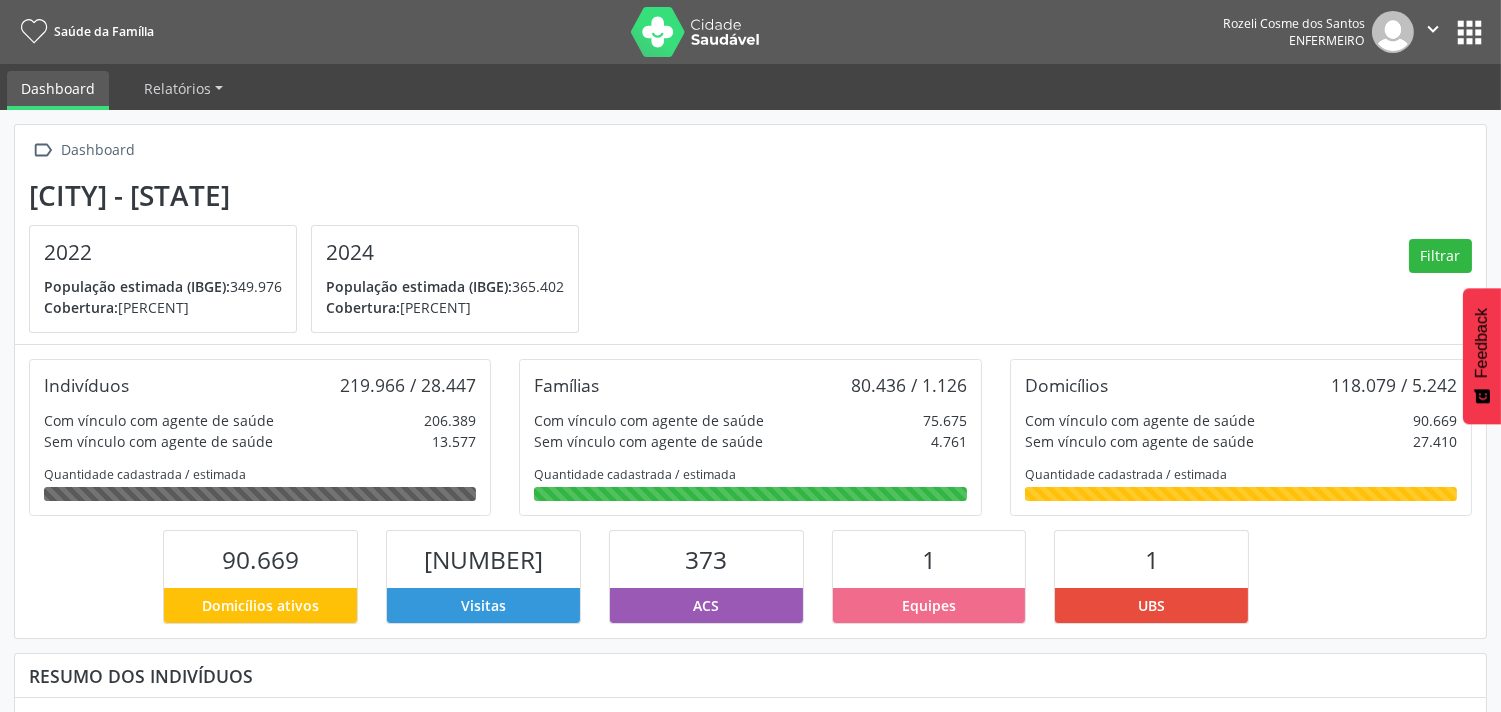 click on "apps" at bounding box center [1469, 32] 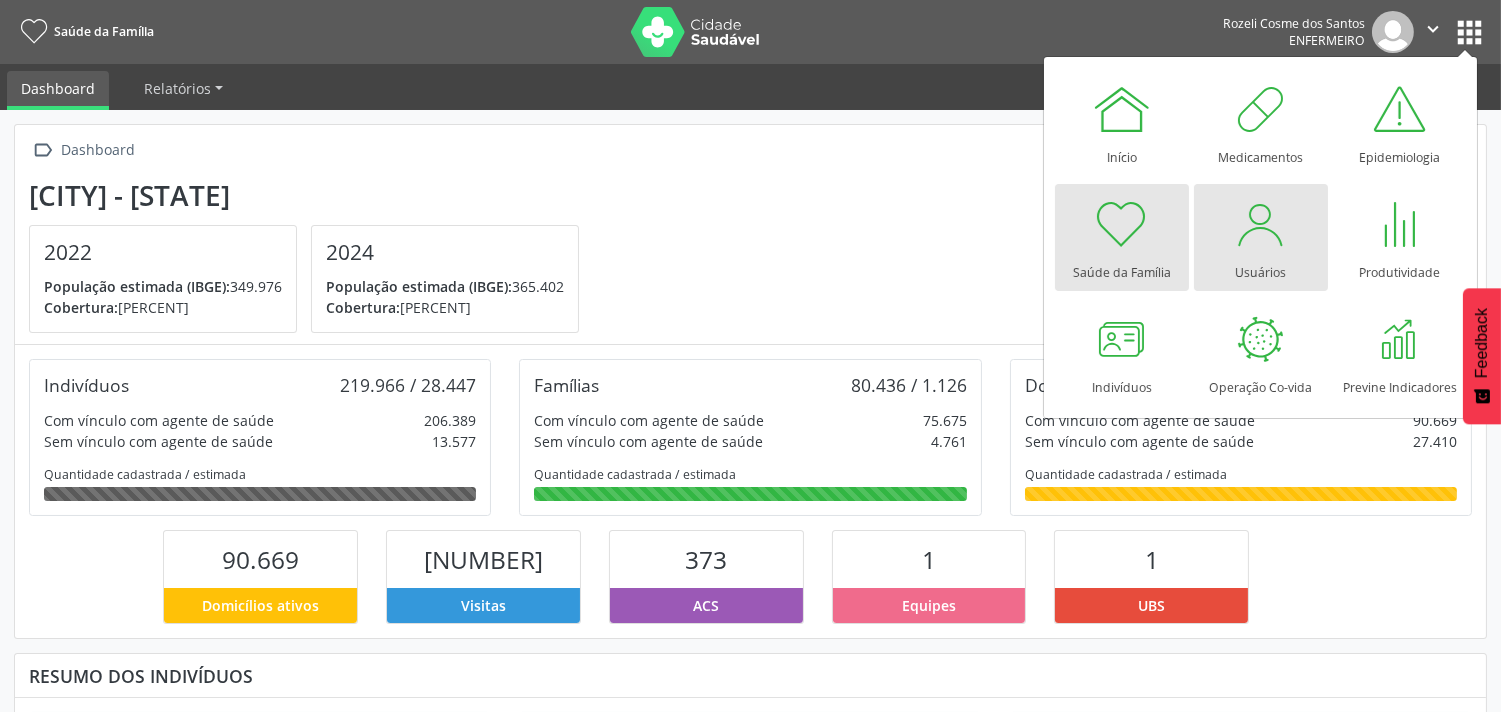 click at bounding box center (1261, 224) 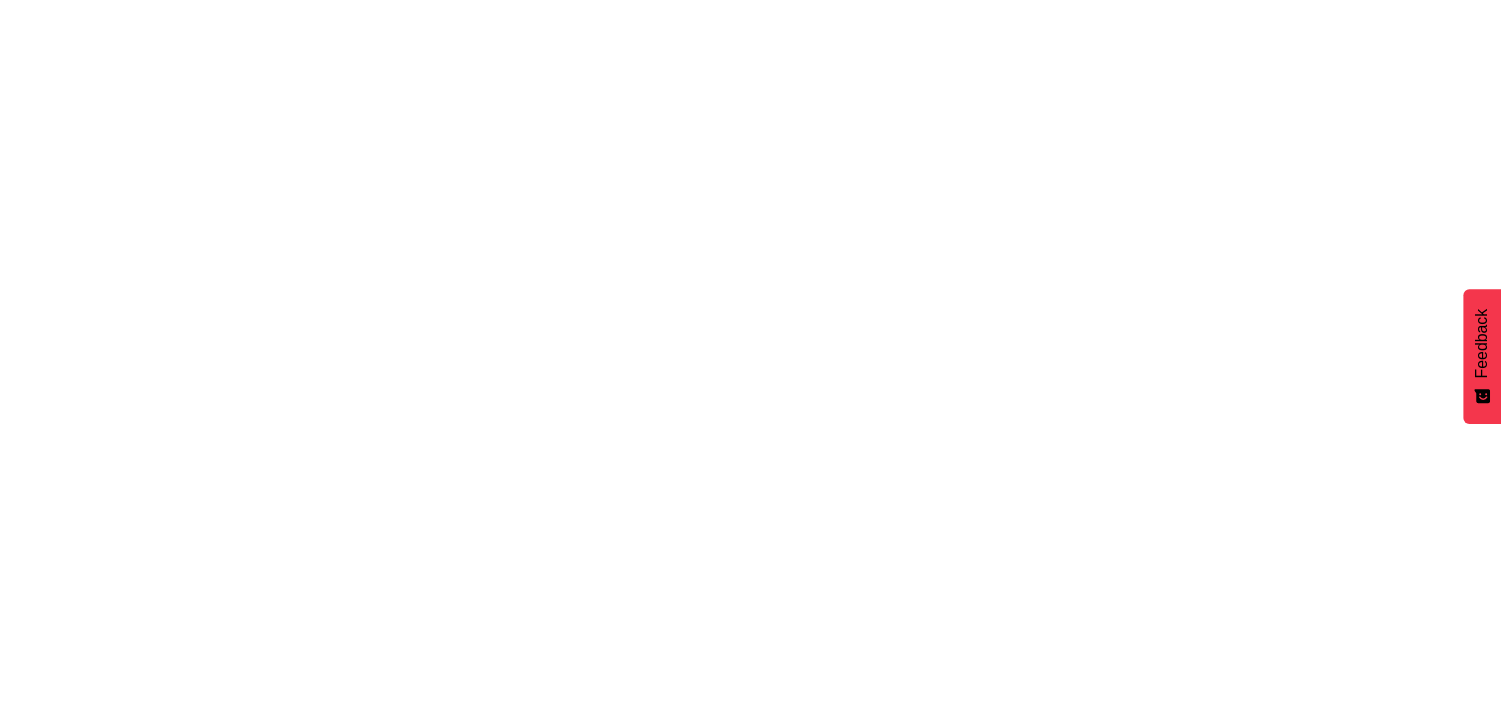 scroll, scrollTop: 0, scrollLeft: 0, axis: both 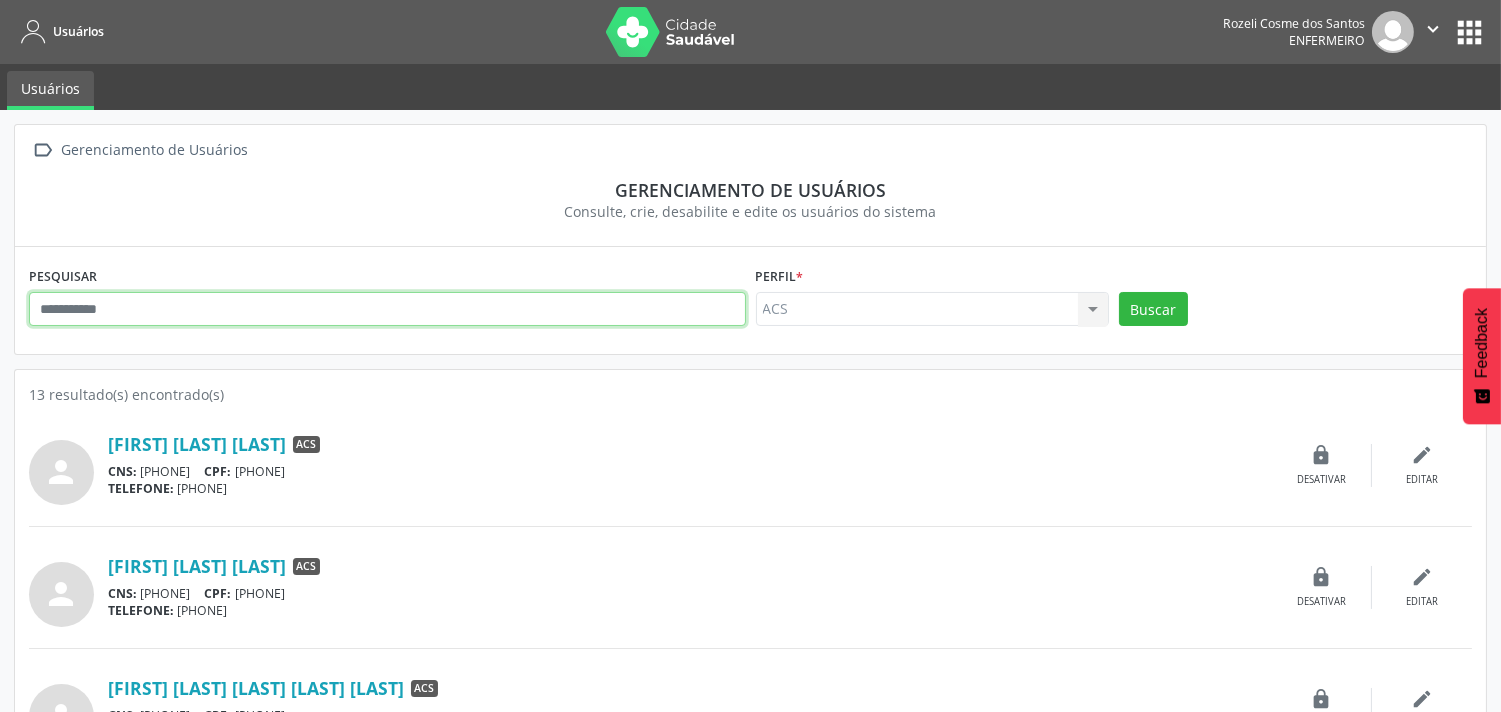 click at bounding box center (387, 309) 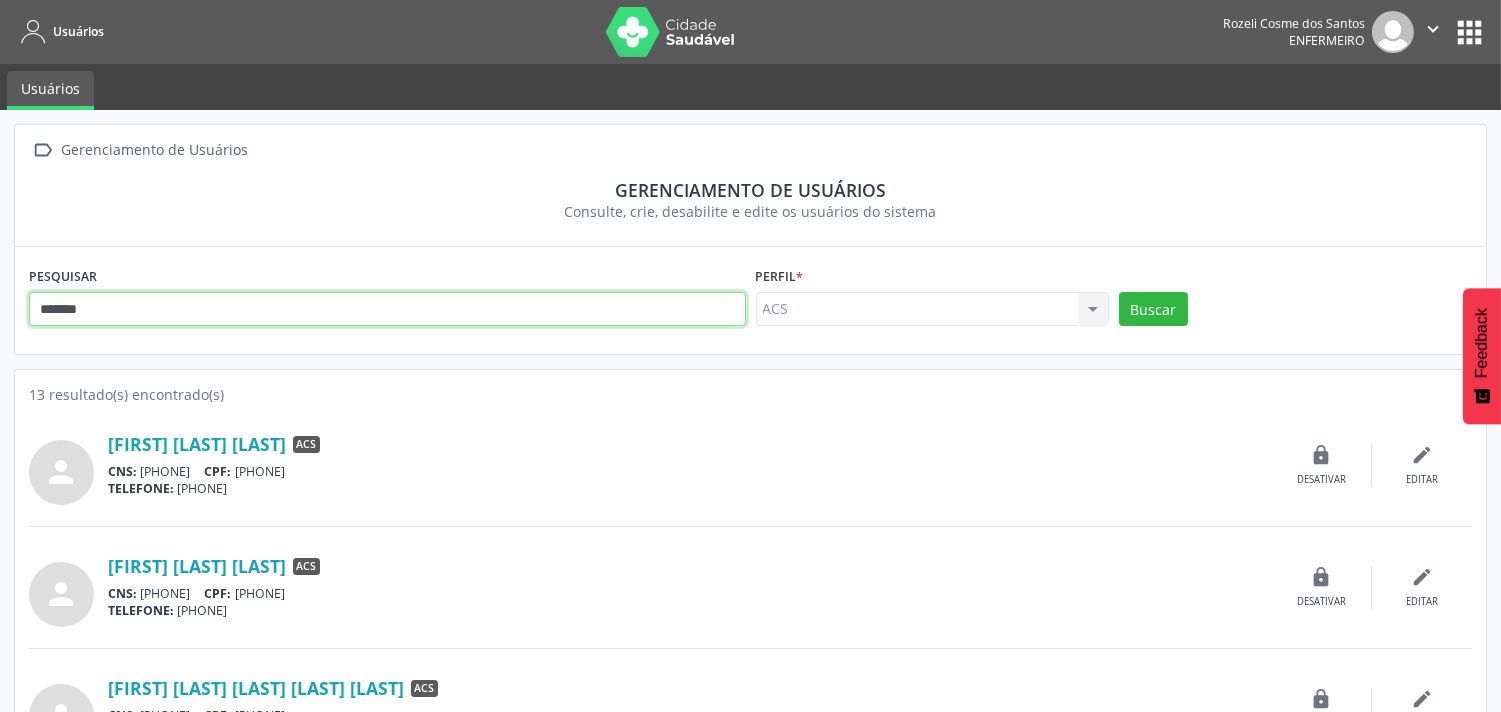 click on "******" at bounding box center [387, 309] 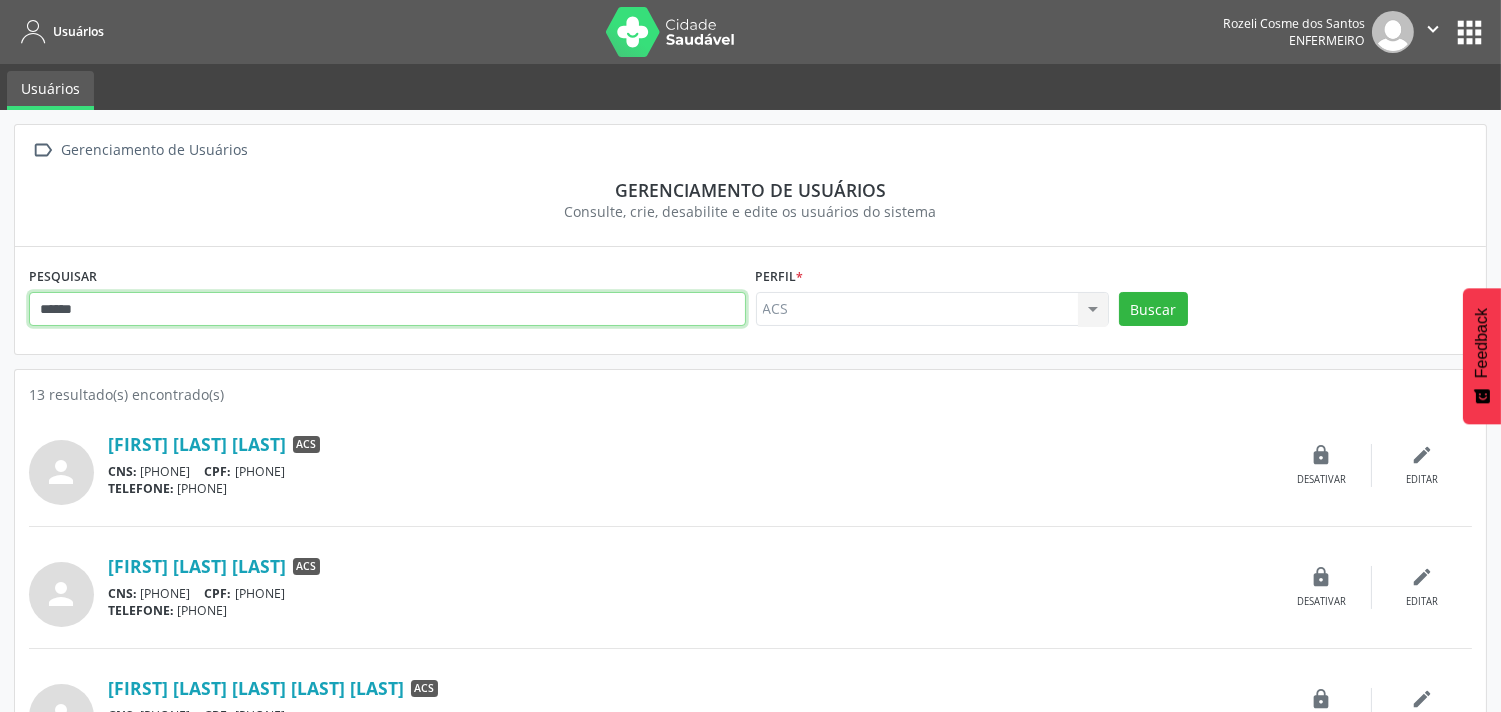 click on "*****" at bounding box center [387, 309] 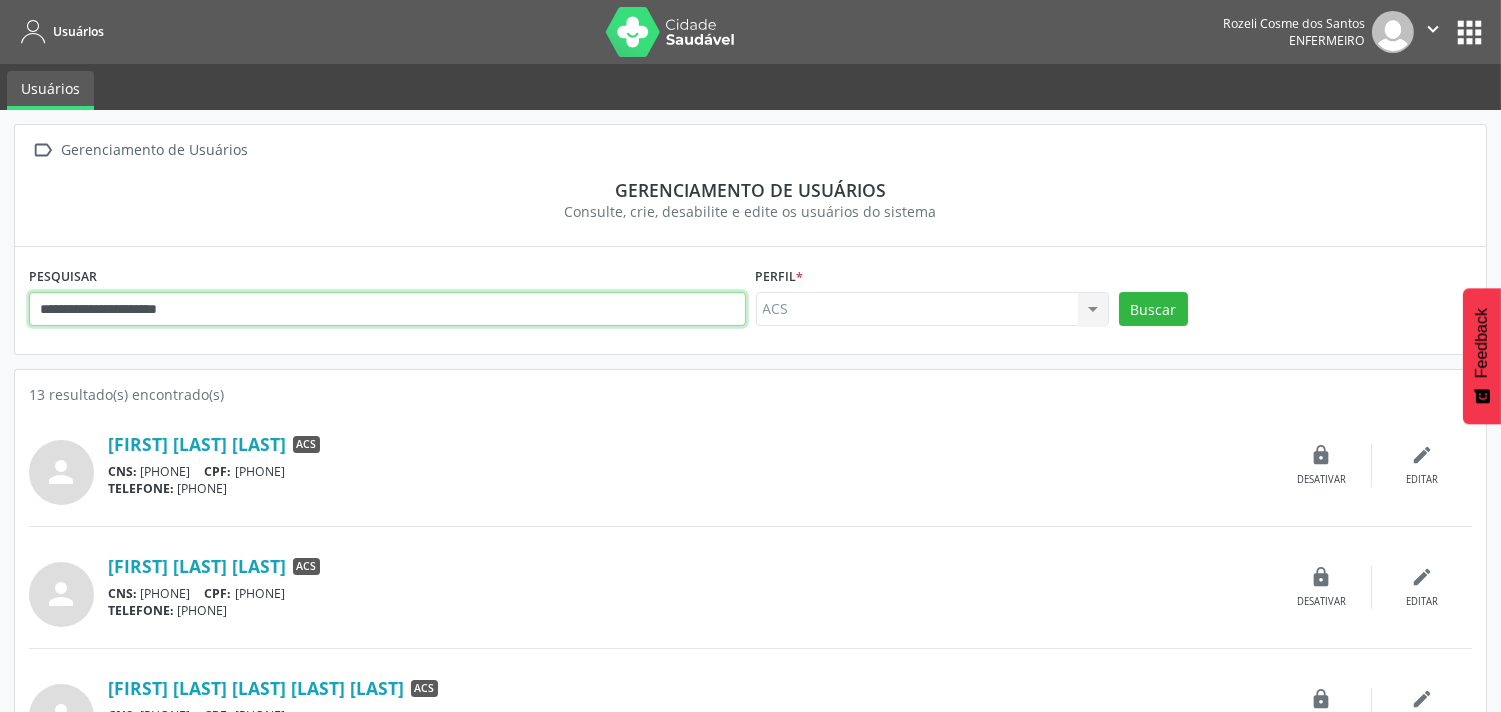 type on "**********" 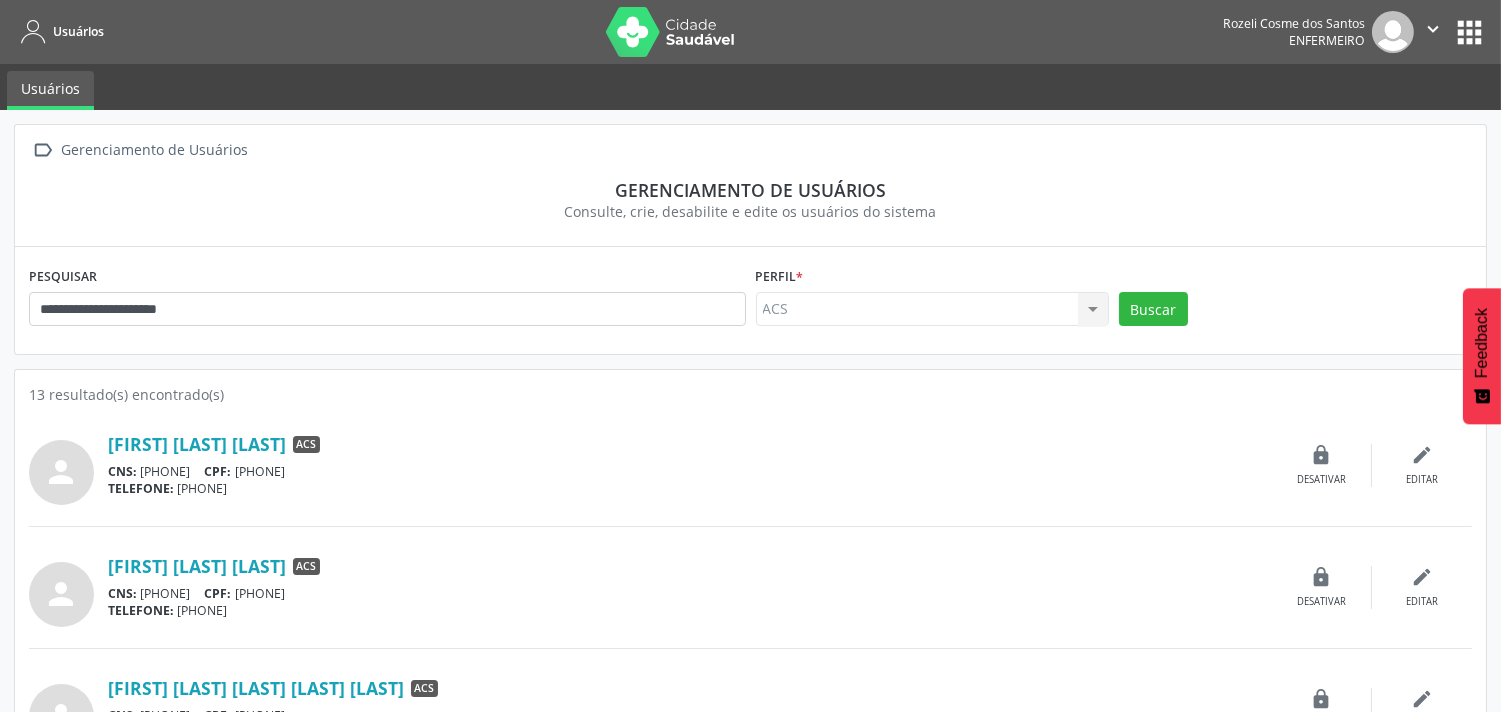 click on "ACS         ACS
Nenhum resultado encontrado para: "   "
Não há nenhuma opção para ser exibida." at bounding box center [932, 309] 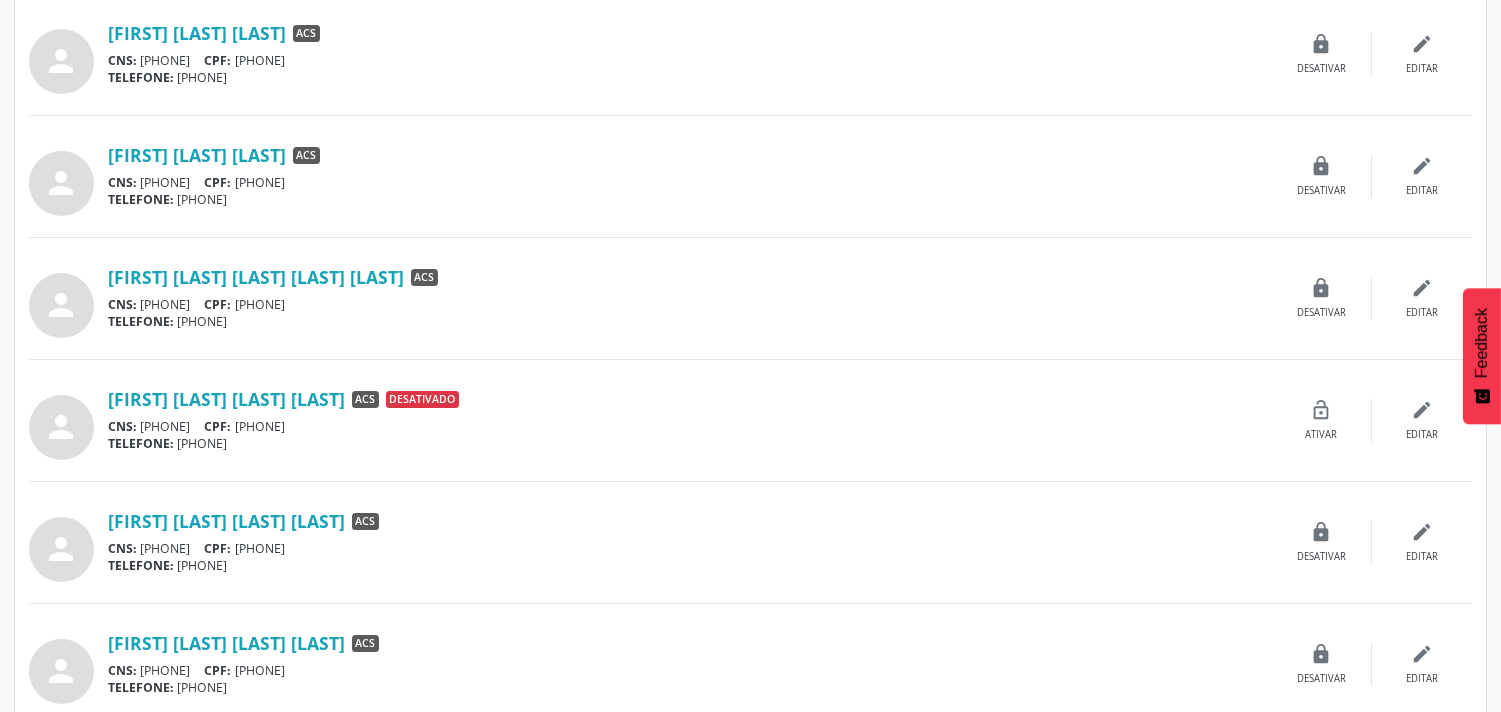 scroll, scrollTop: 444, scrollLeft: 0, axis: vertical 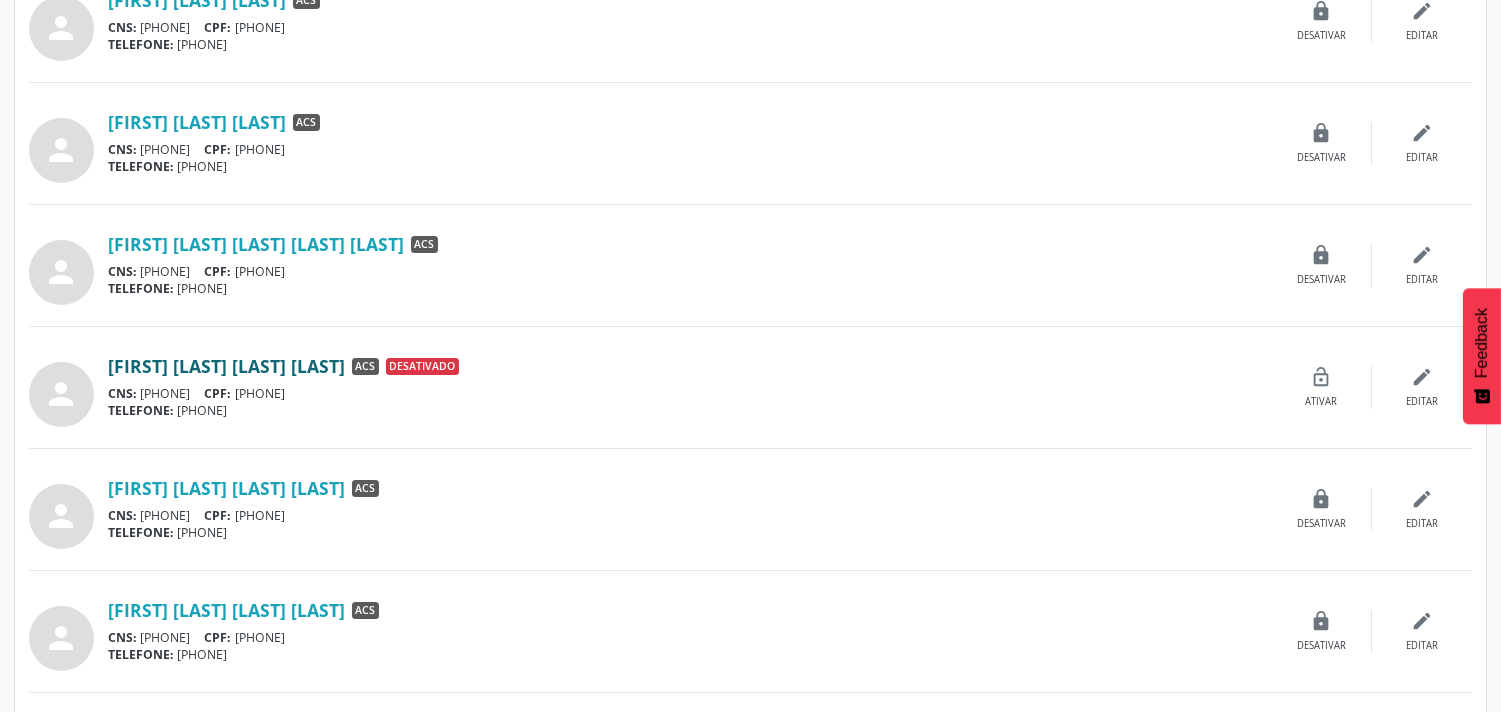 click on "[FIRST] [LAST] [LAST] [LAST]" at bounding box center [226, 366] 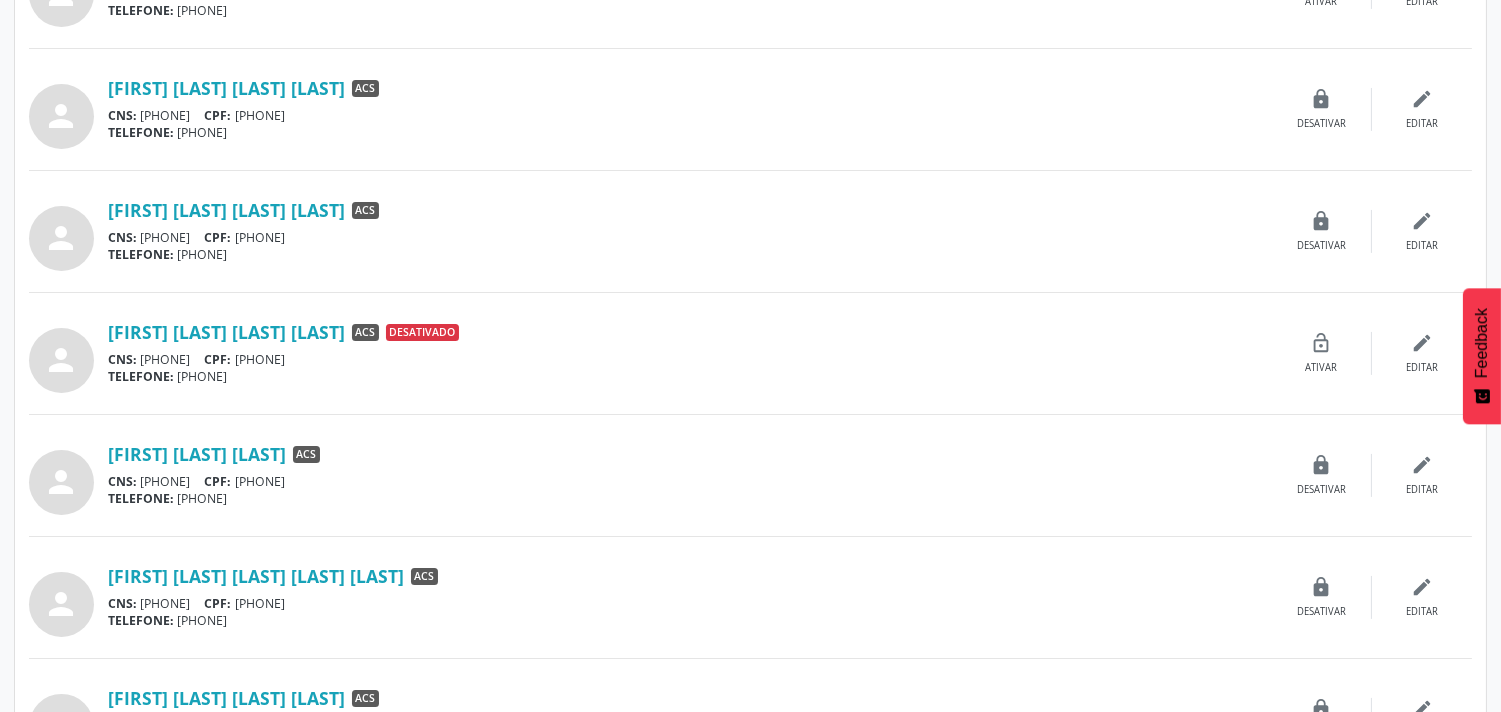 scroll, scrollTop: 888, scrollLeft: 0, axis: vertical 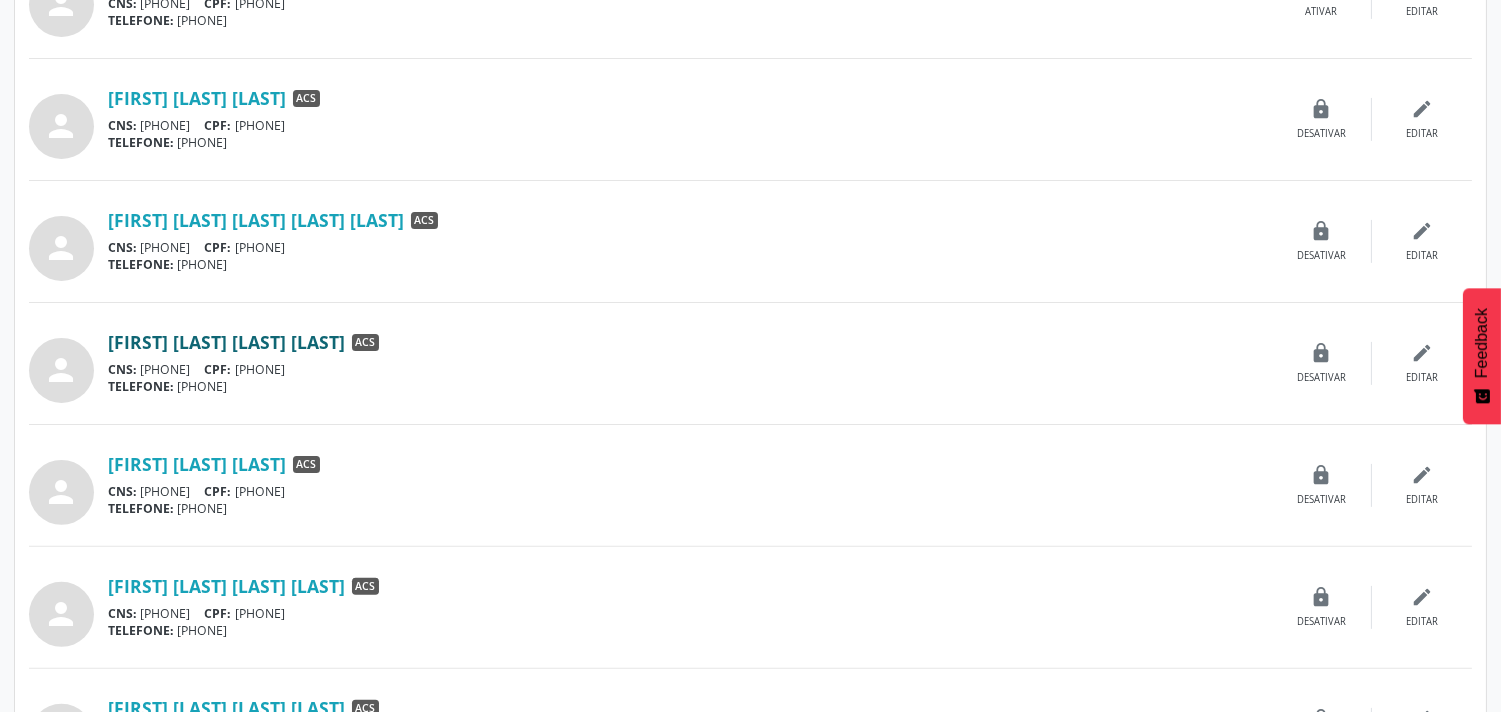 click on "[FIRST] [LAST] [LAST] [LAST]" at bounding box center (226, 342) 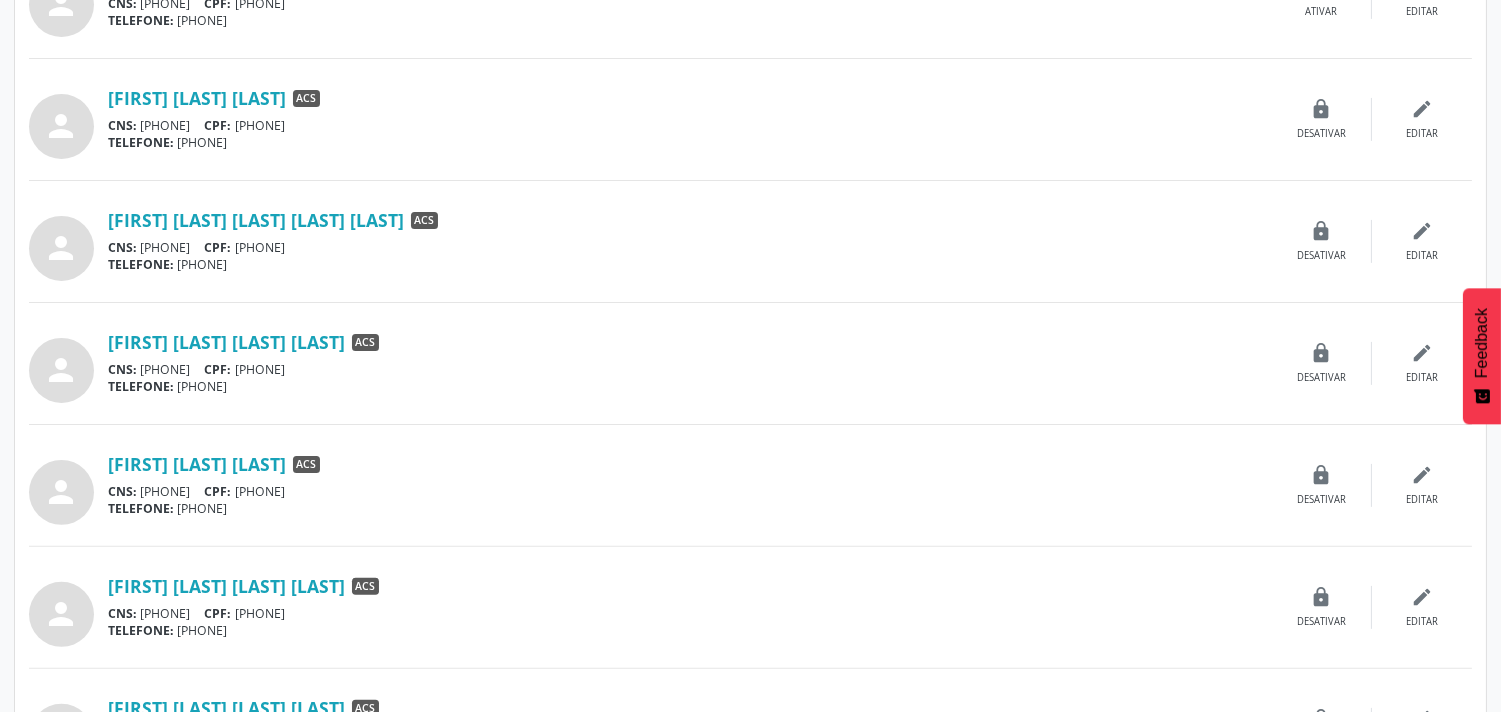 scroll, scrollTop: 0, scrollLeft: 0, axis: both 